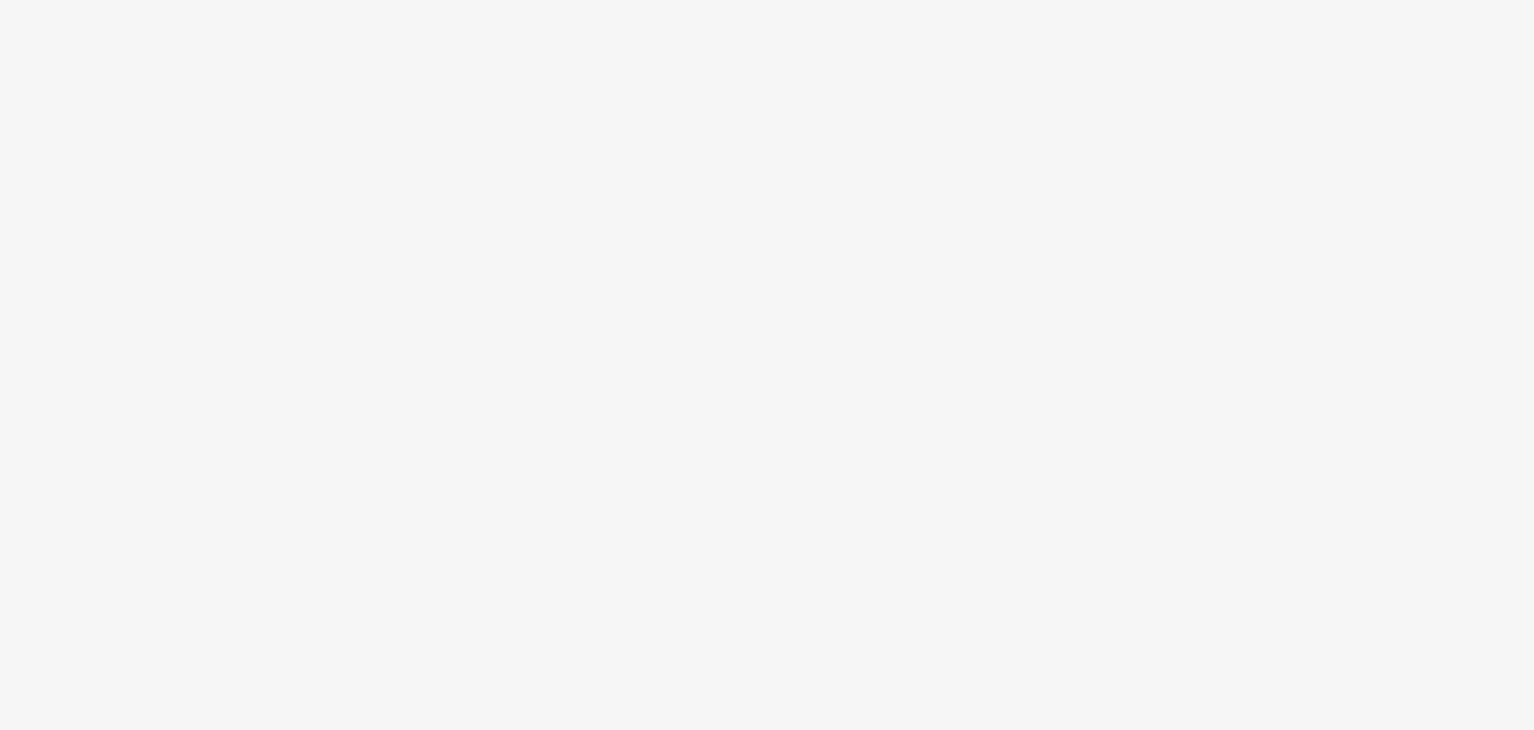 scroll, scrollTop: 0, scrollLeft: 0, axis: both 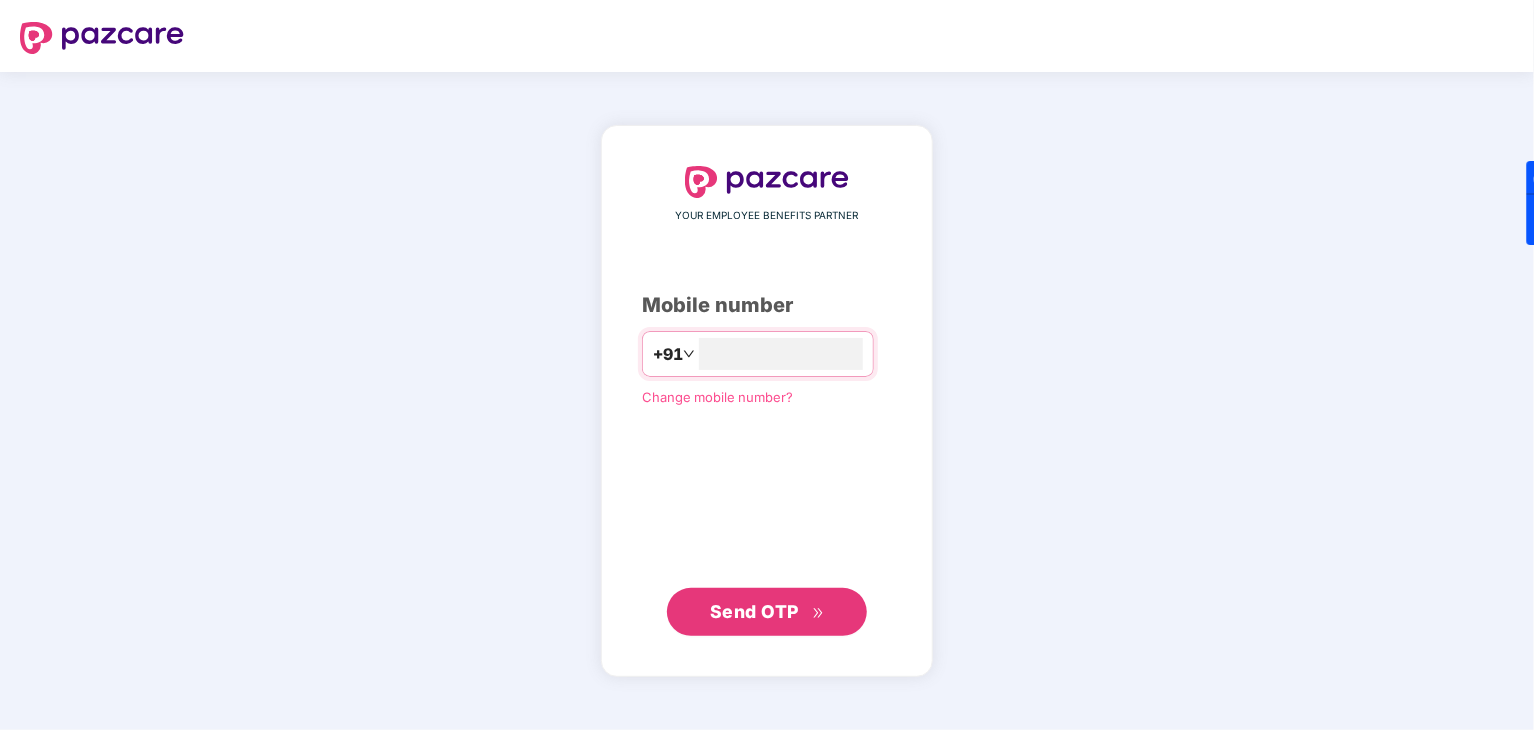 type on "**********" 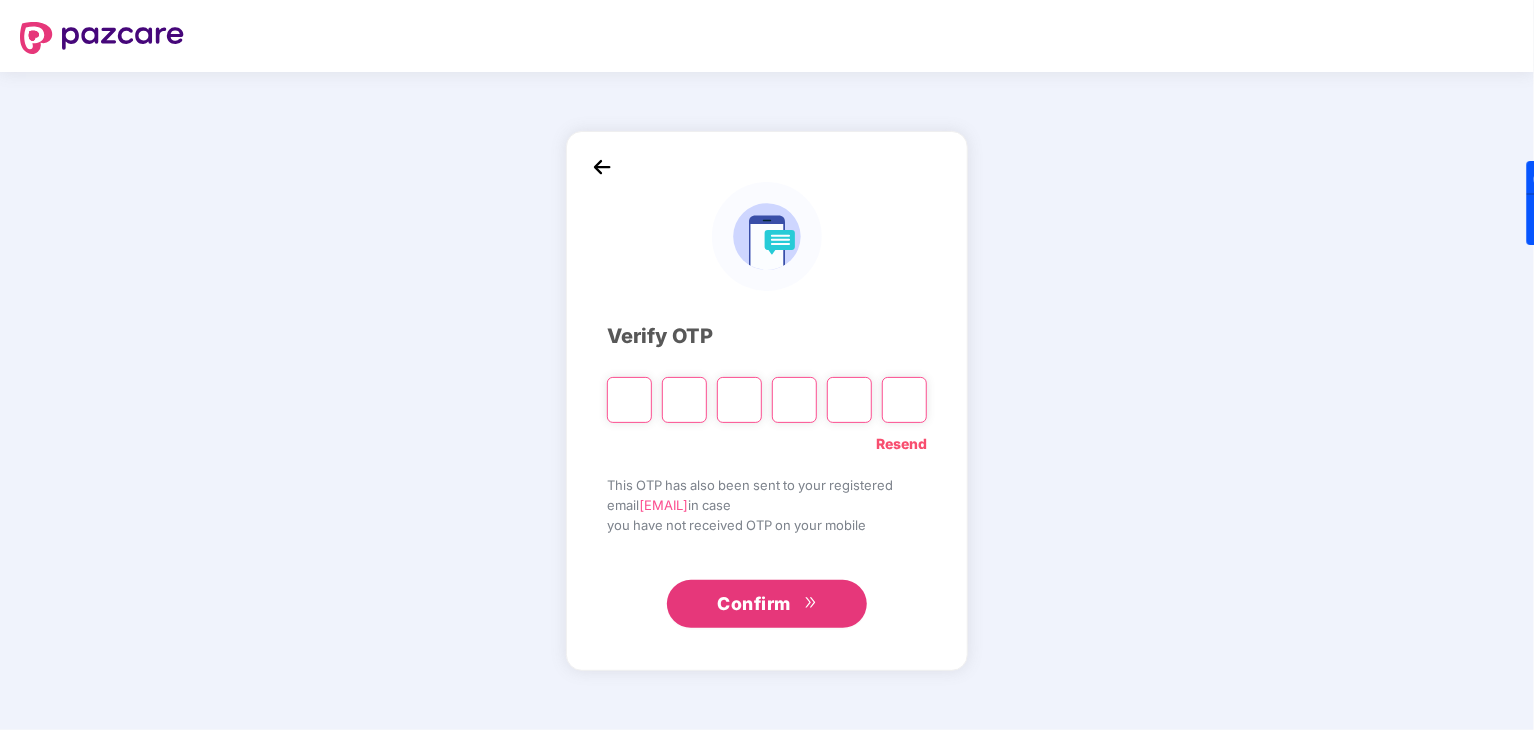 type on "*" 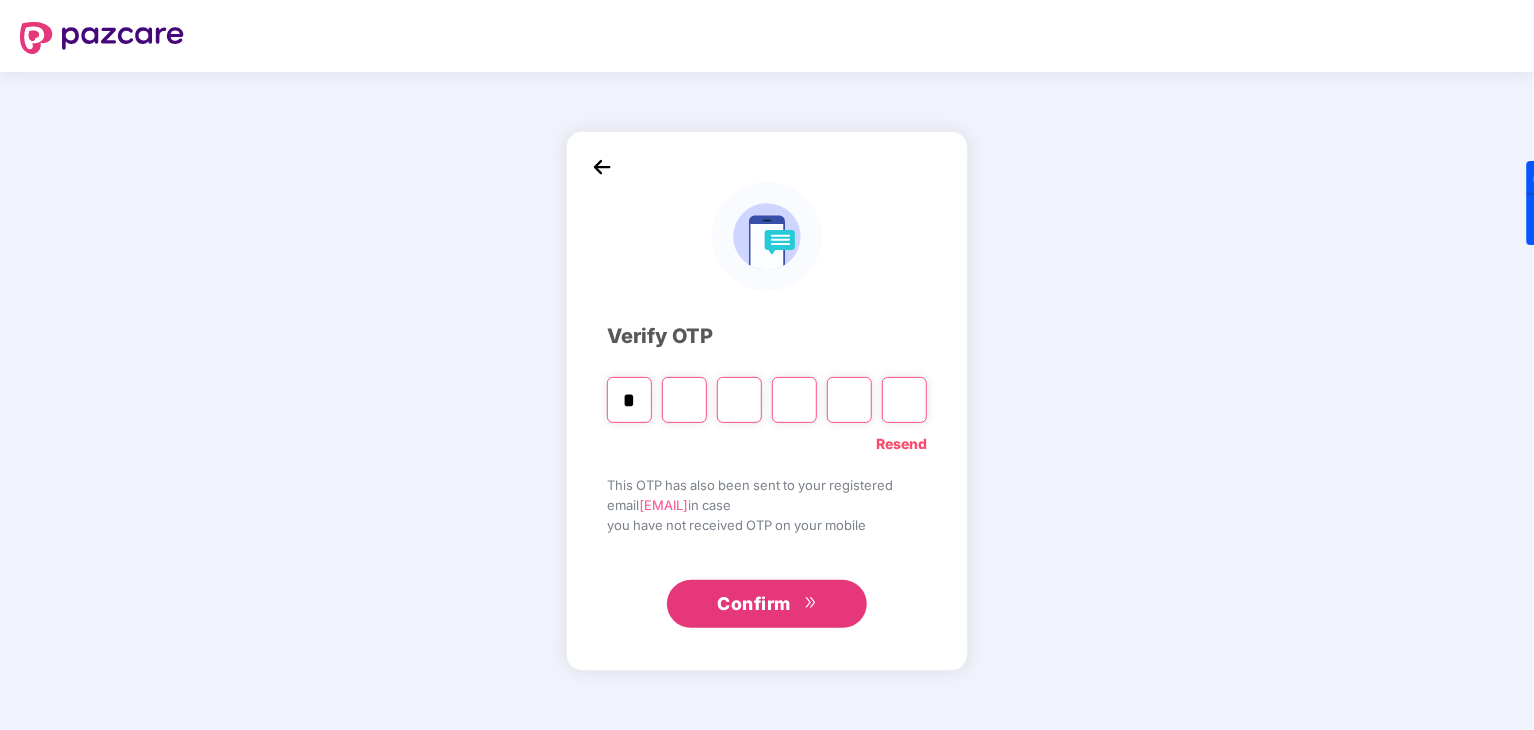 type on "*" 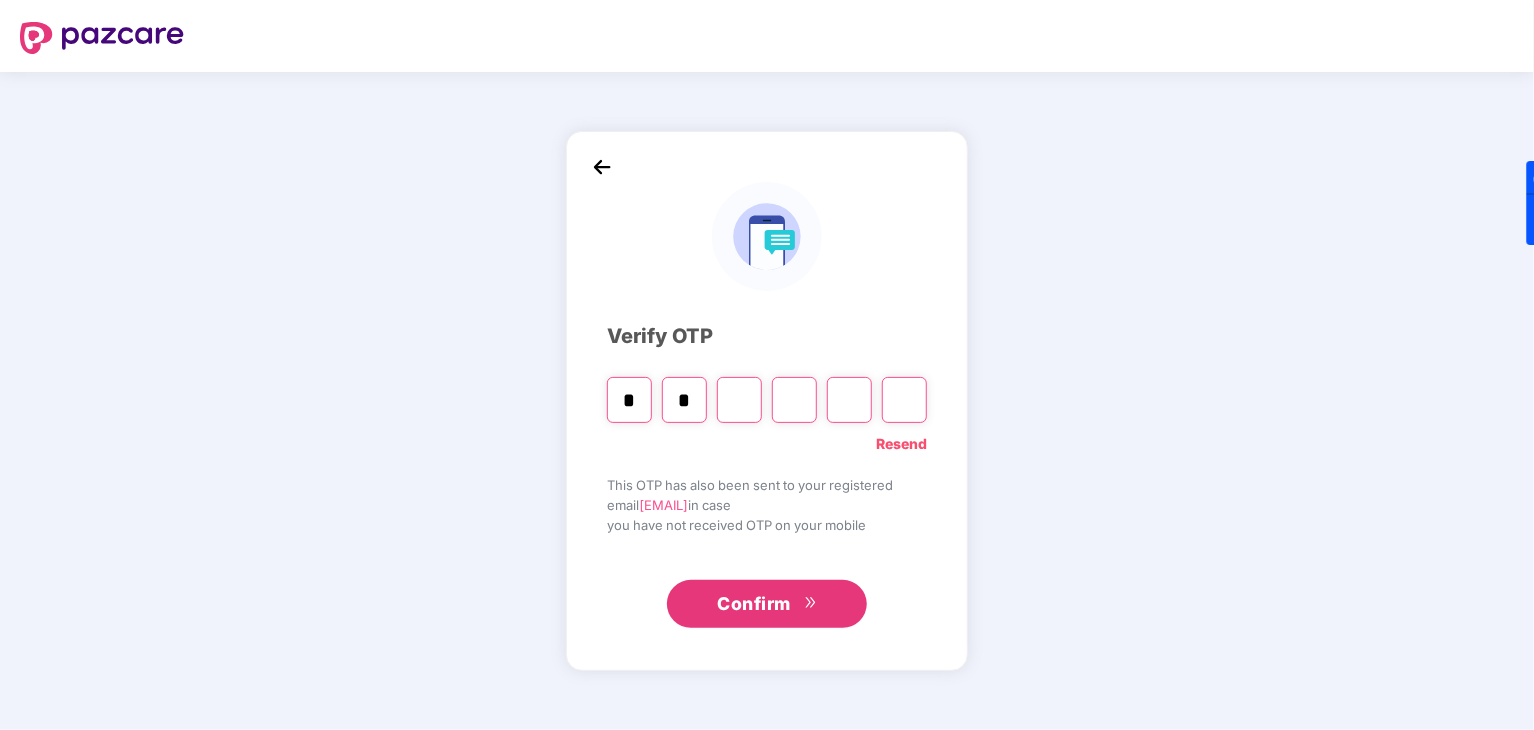 type on "*" 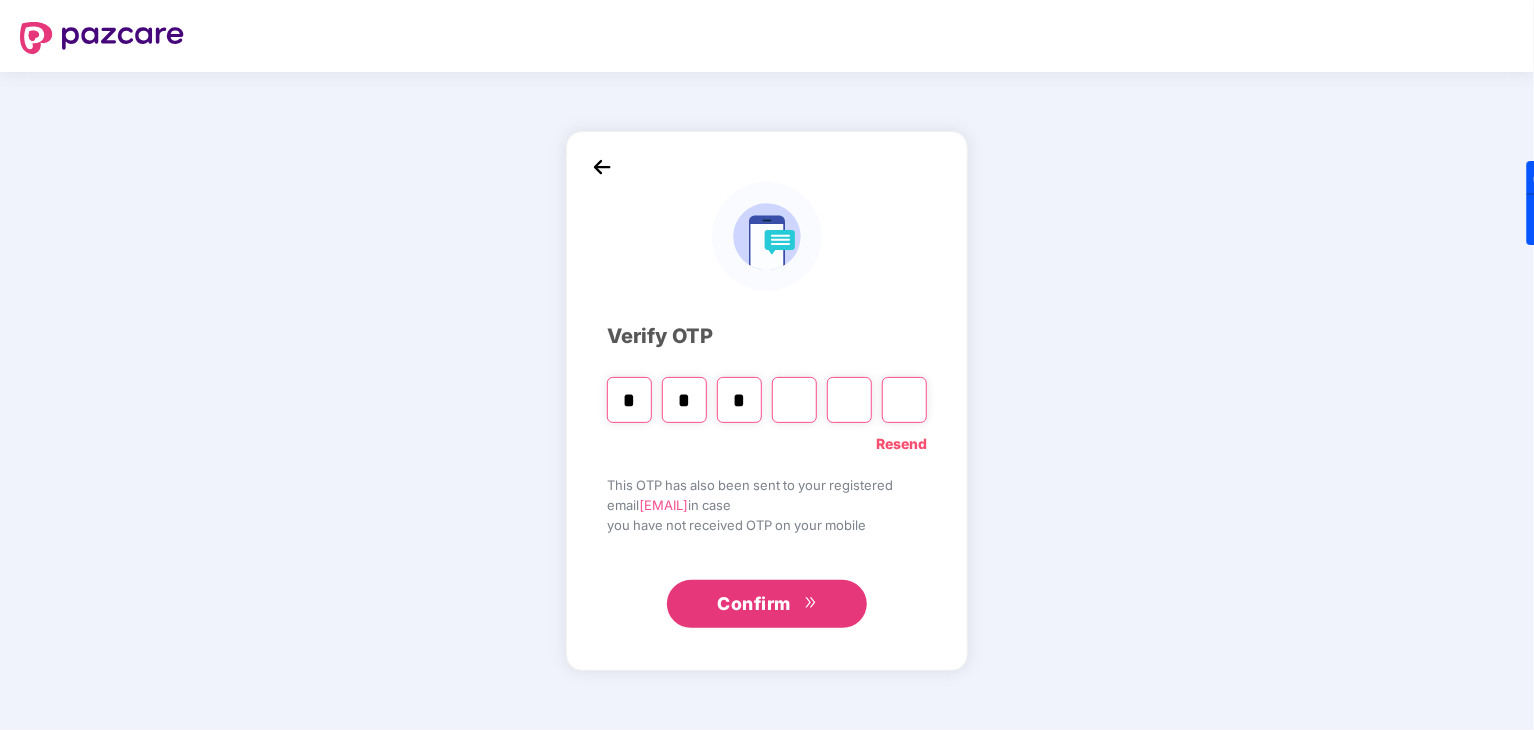 type on "*" 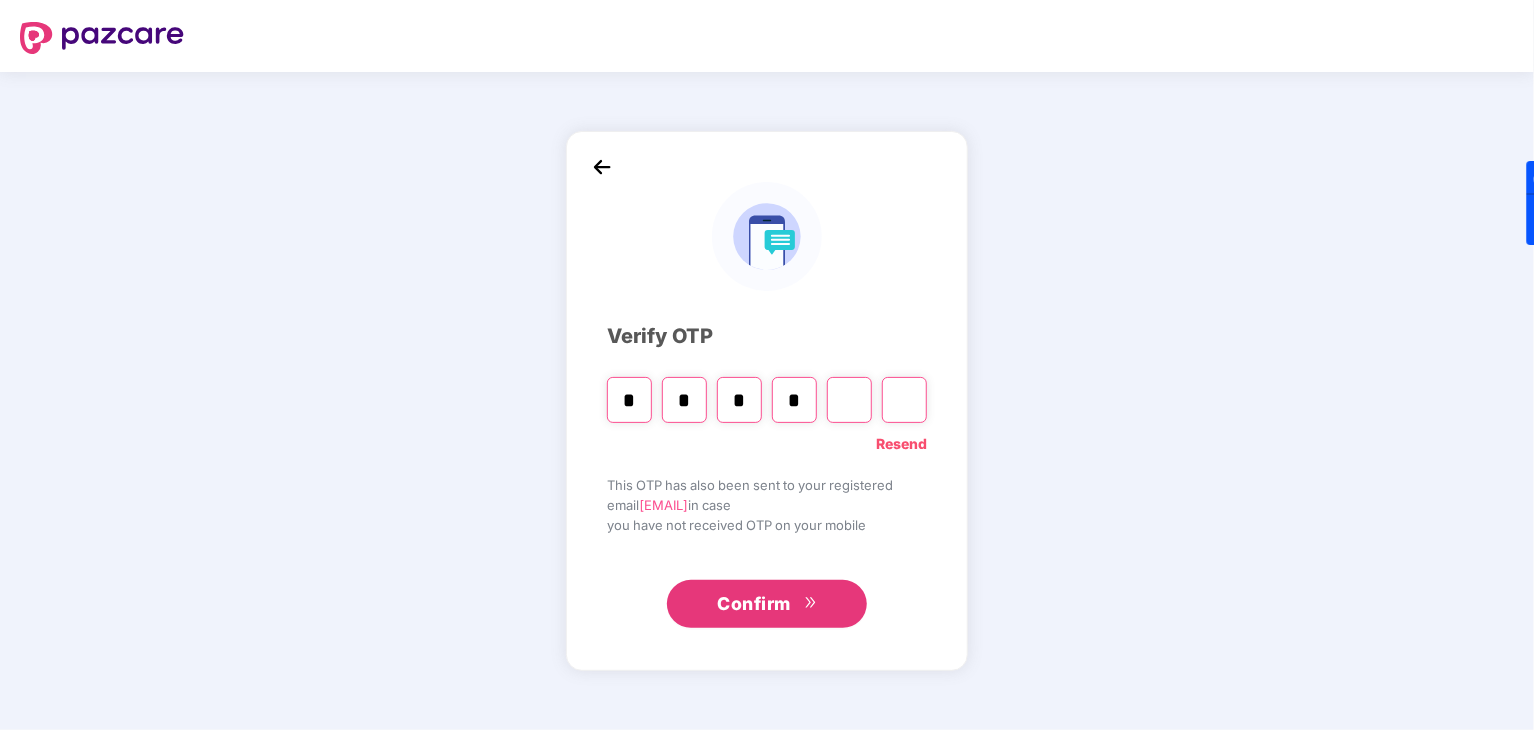 type on "*" 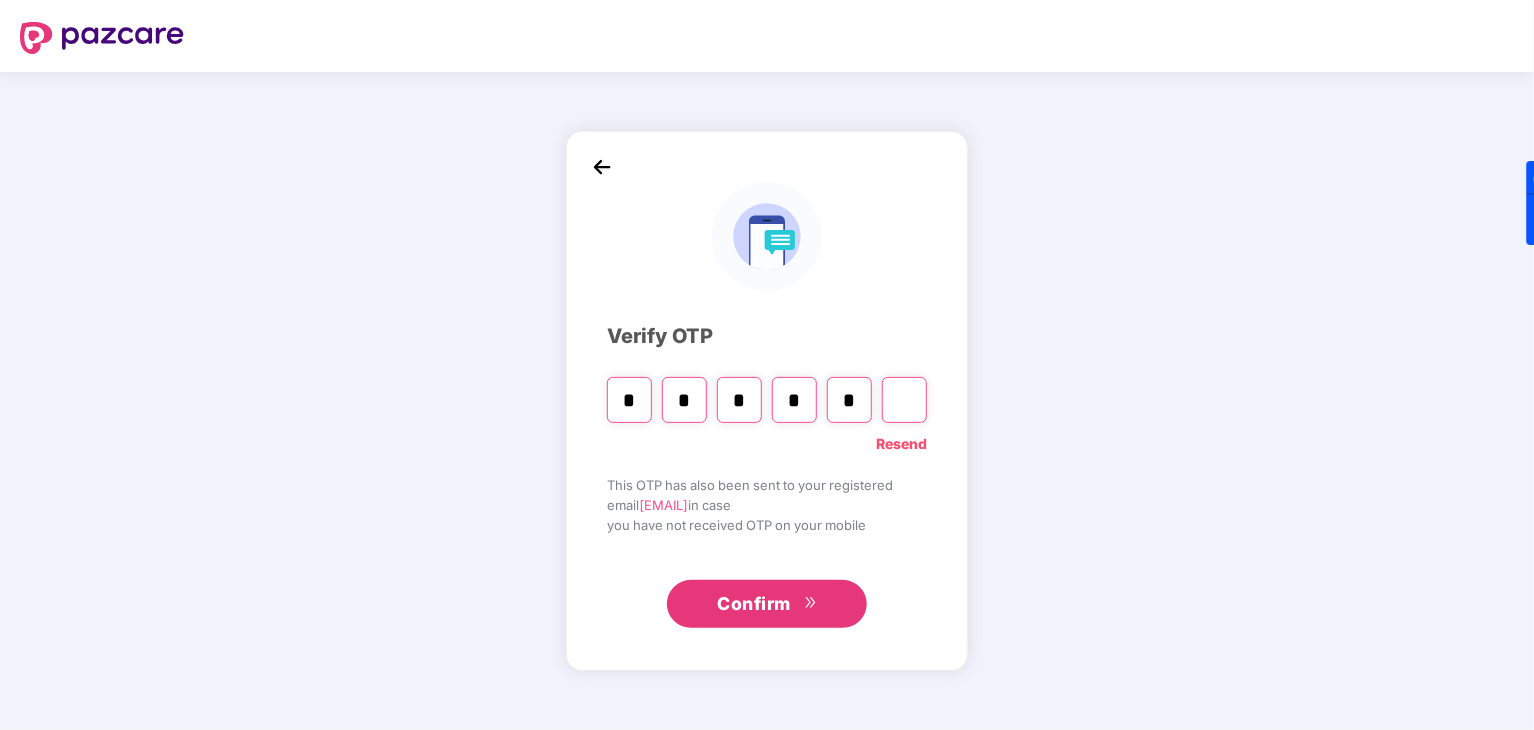 type on "*" 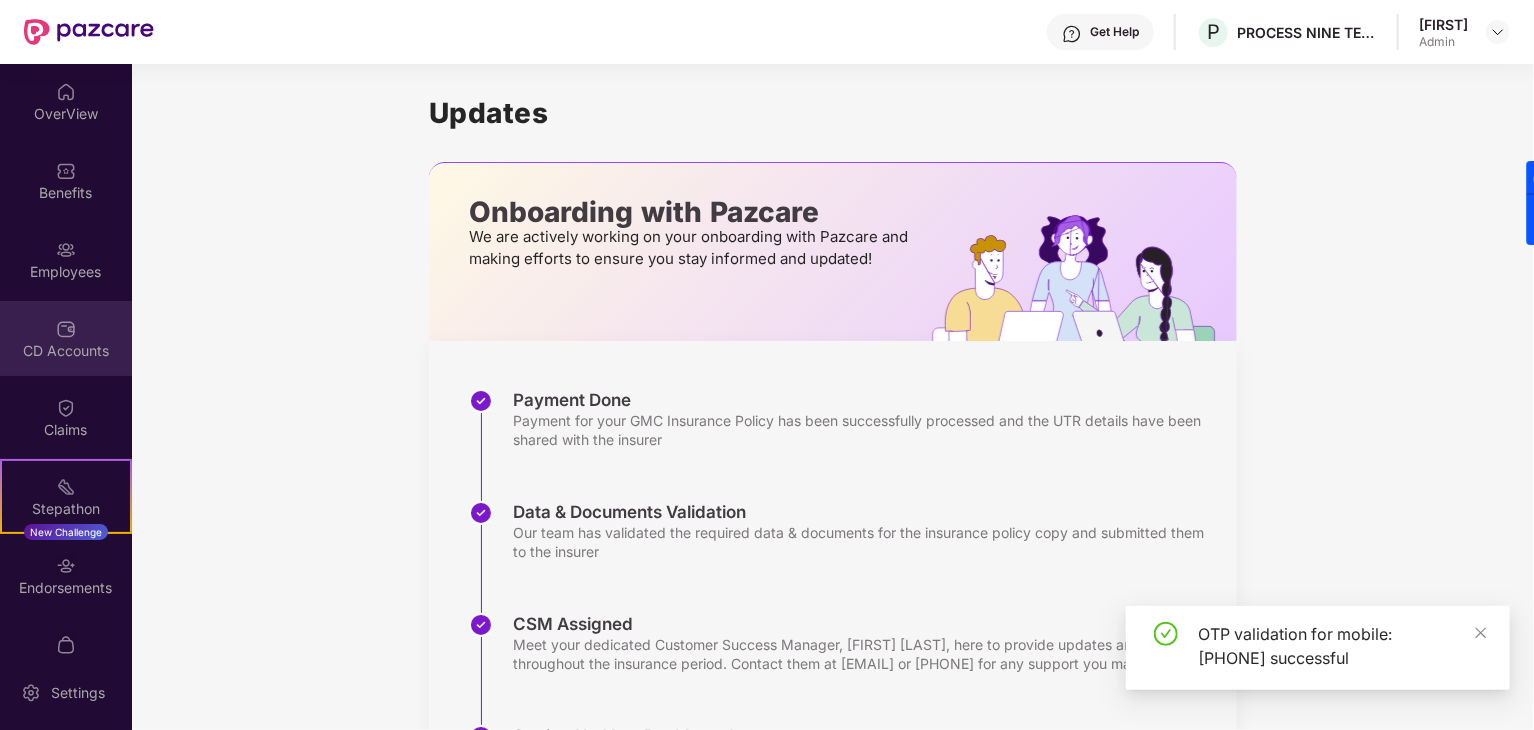 click on "CD Accounts" at bounding box center (66, 351) 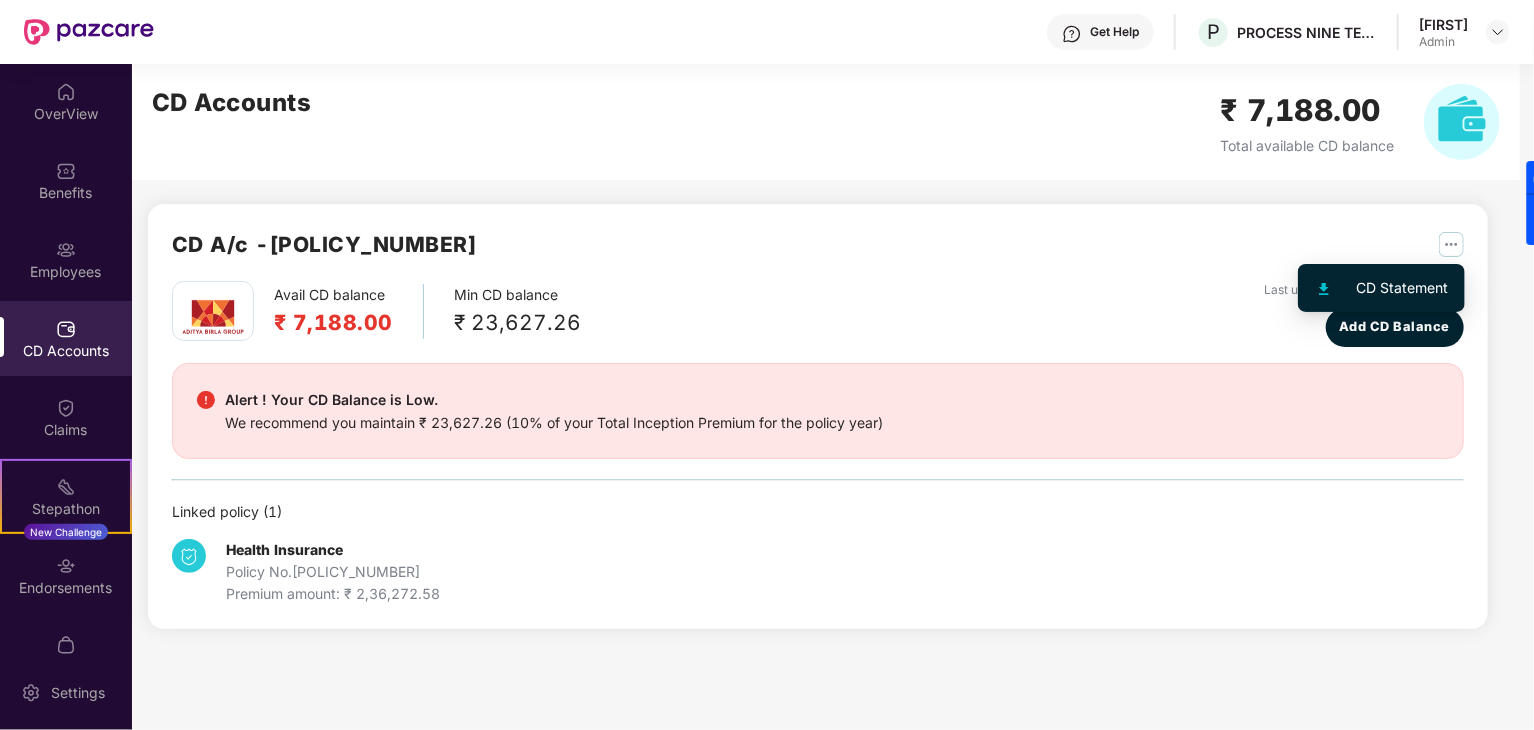 click on "CD Statement" at bounding box center [1403, 288] 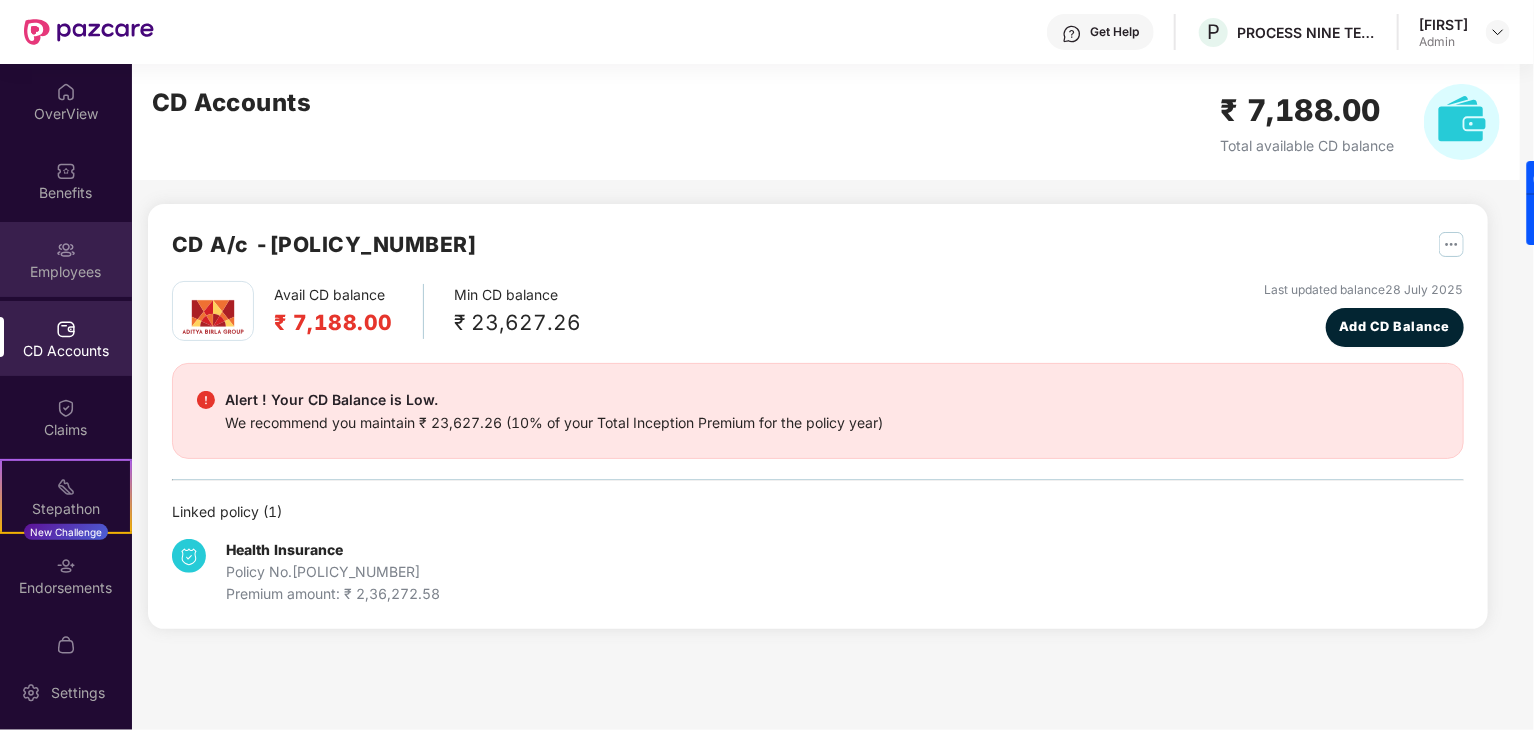 click at bounding box center [66, 250] 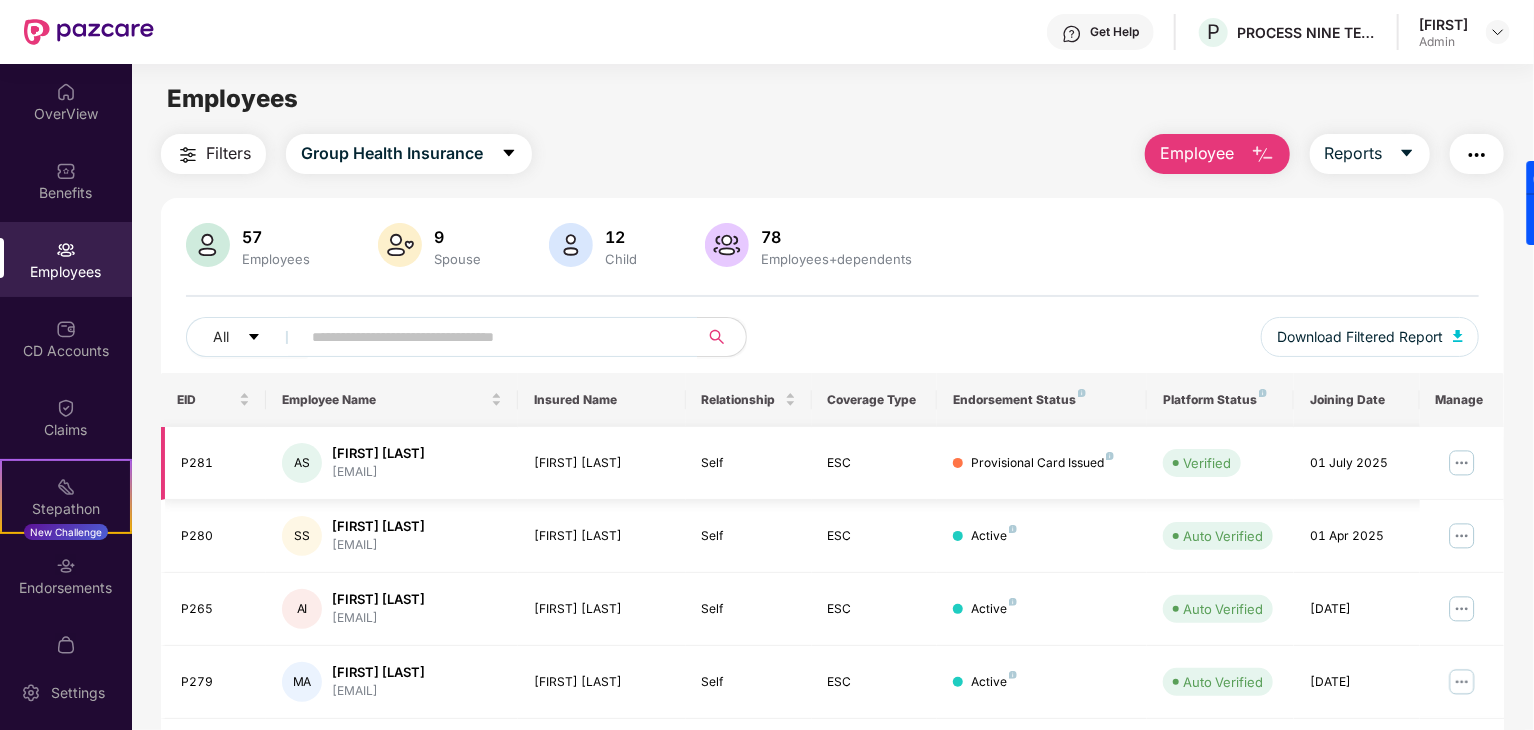 click at bounding box center [1462, 463] 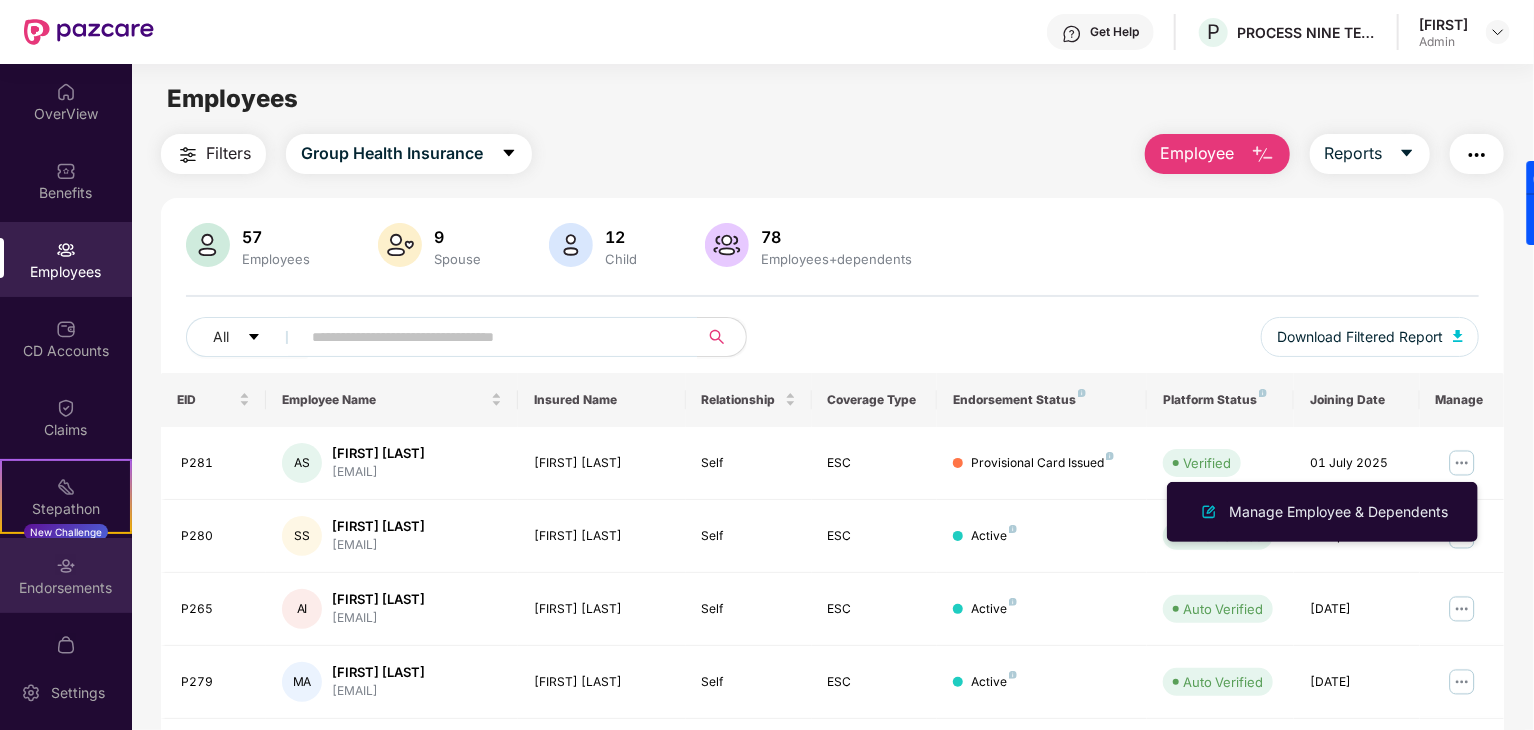click on "Endorsements" at bounding box center (66, 588) 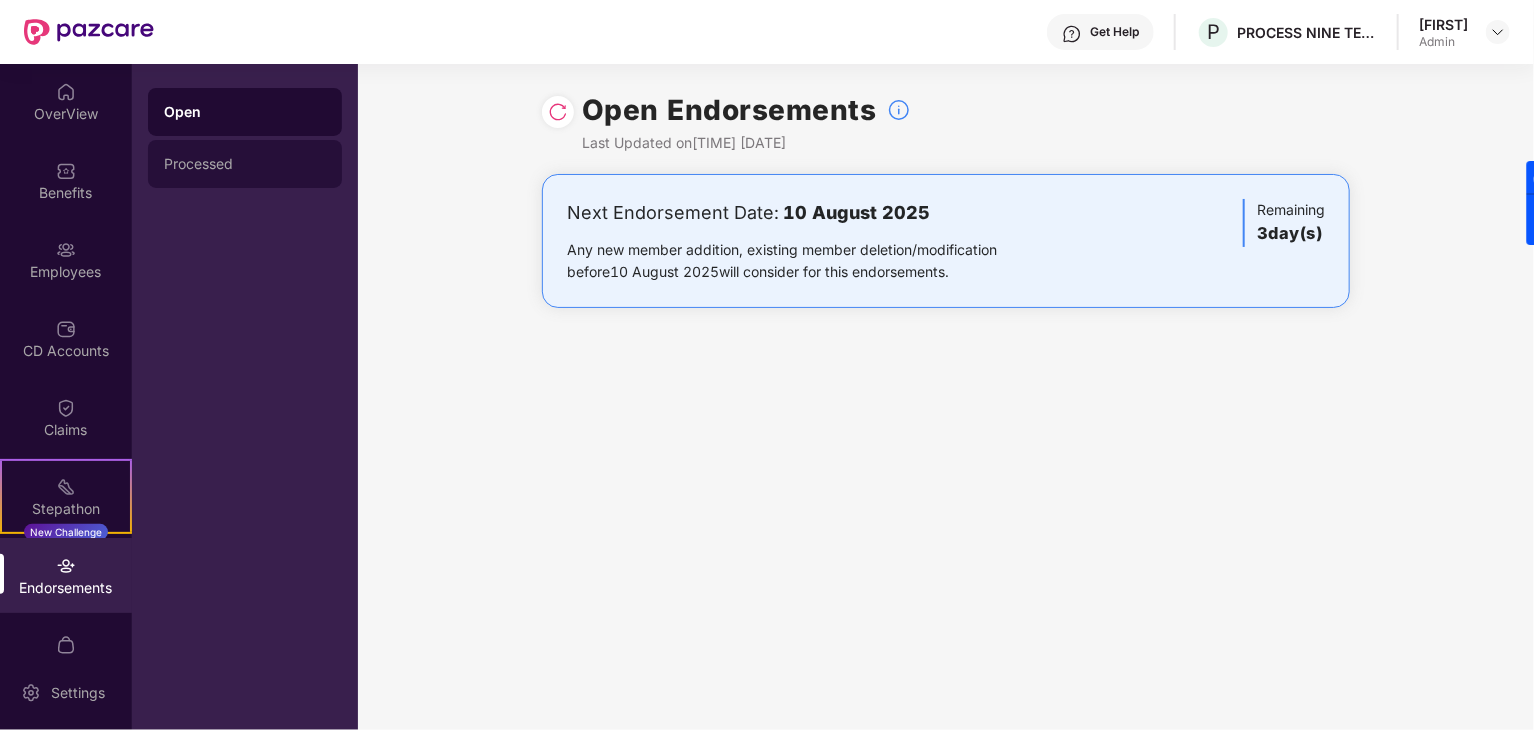 click on "Processed" at bounding box center (245, 164) 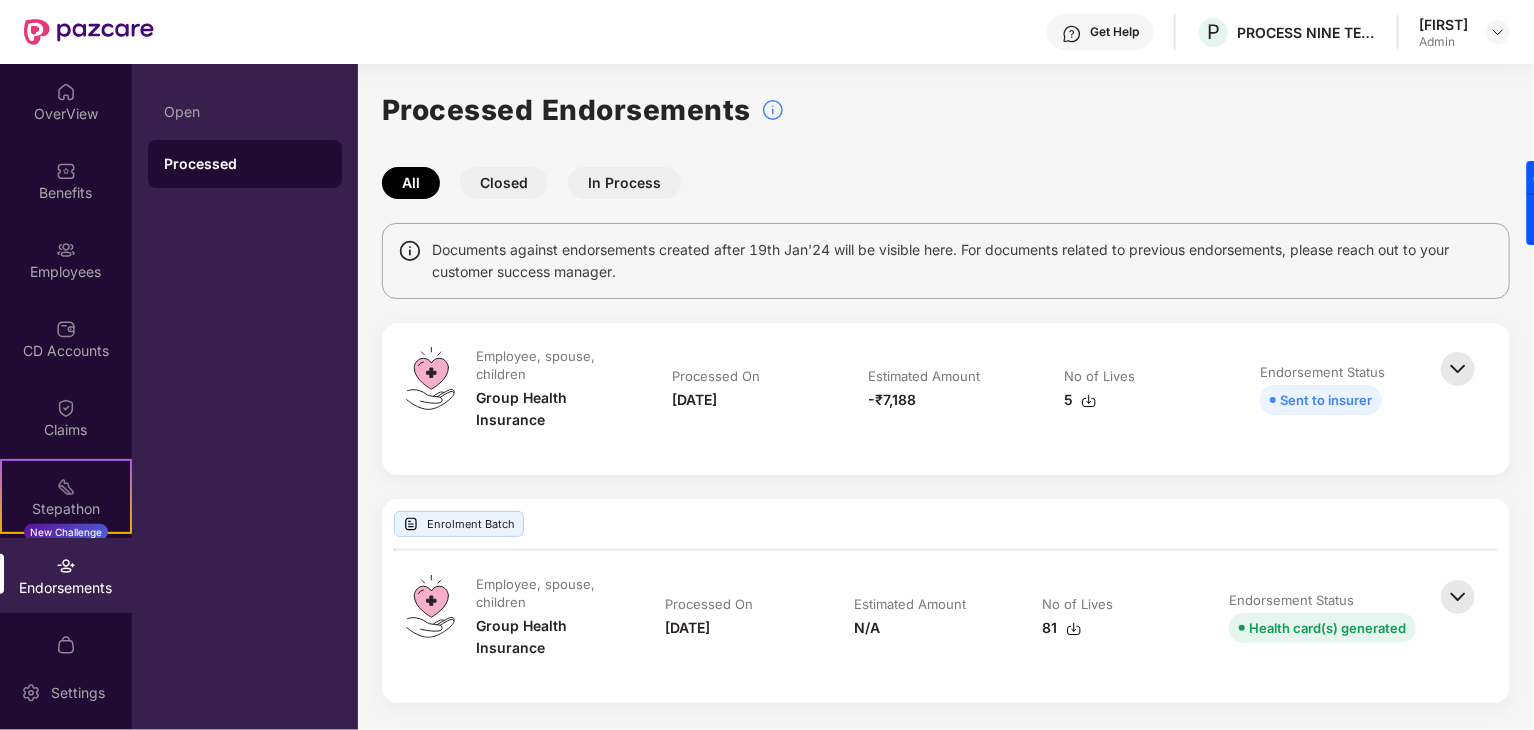 click on "Closed" at bounding box center (504, 183) 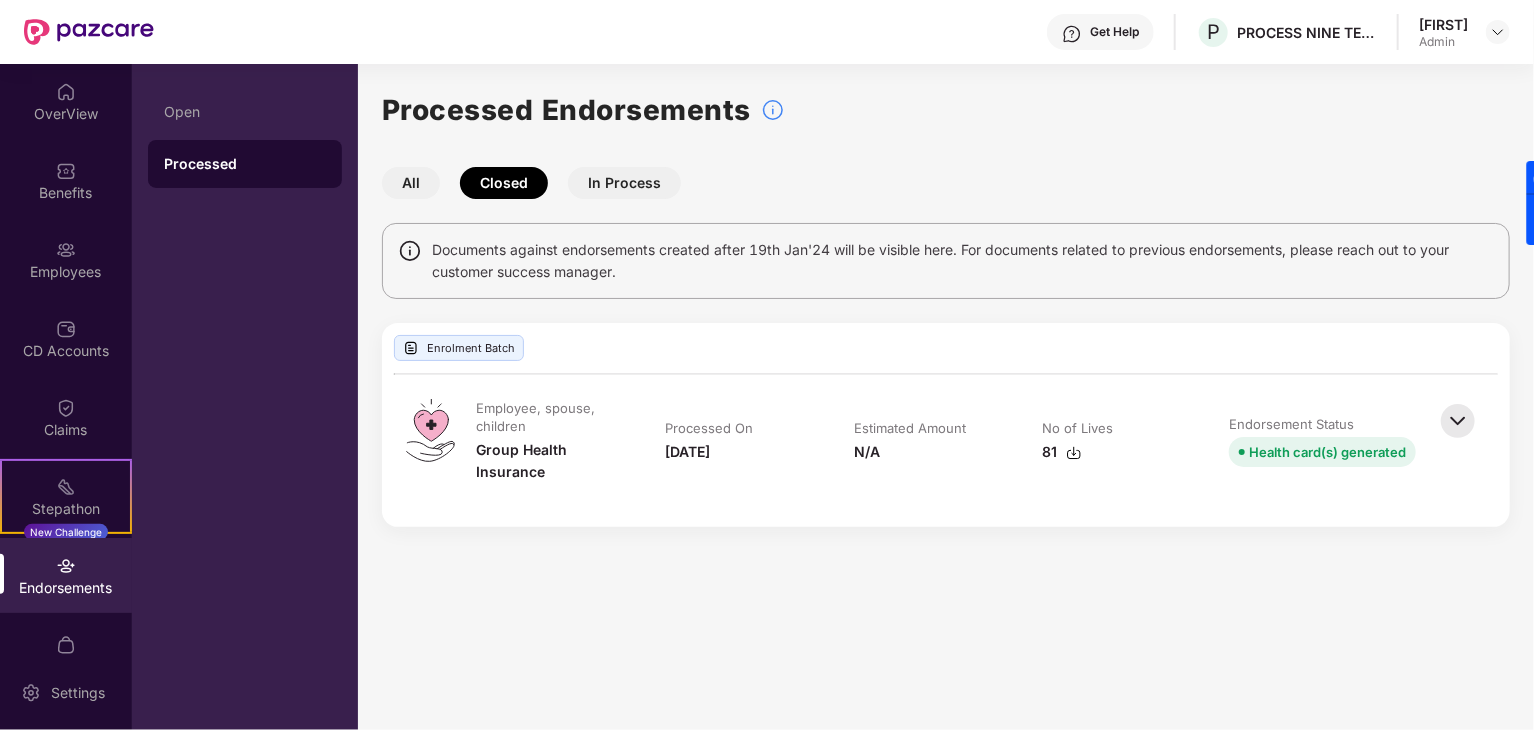 click on "In Process" at bounding box center (624, 183) 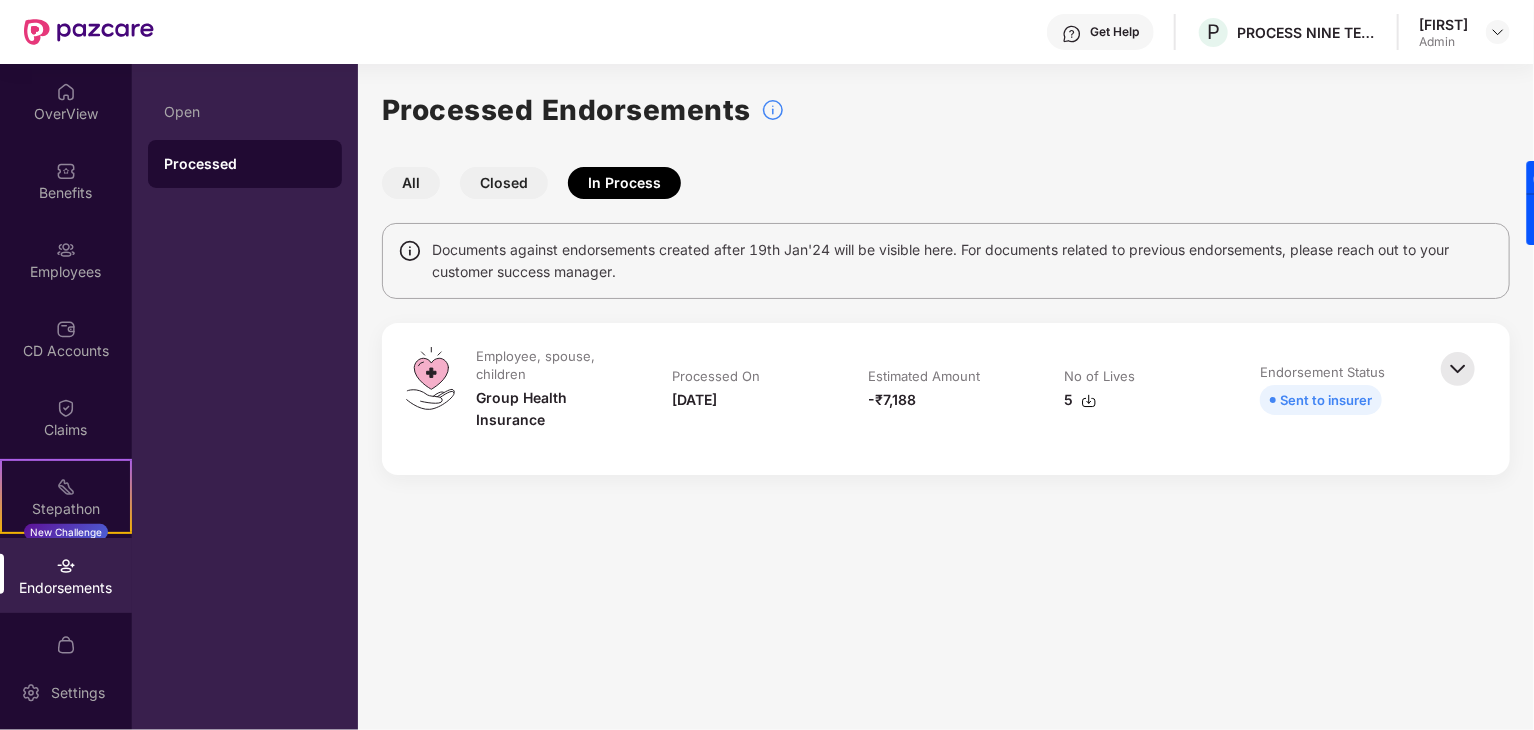 click at bounding box center [1458, 369] 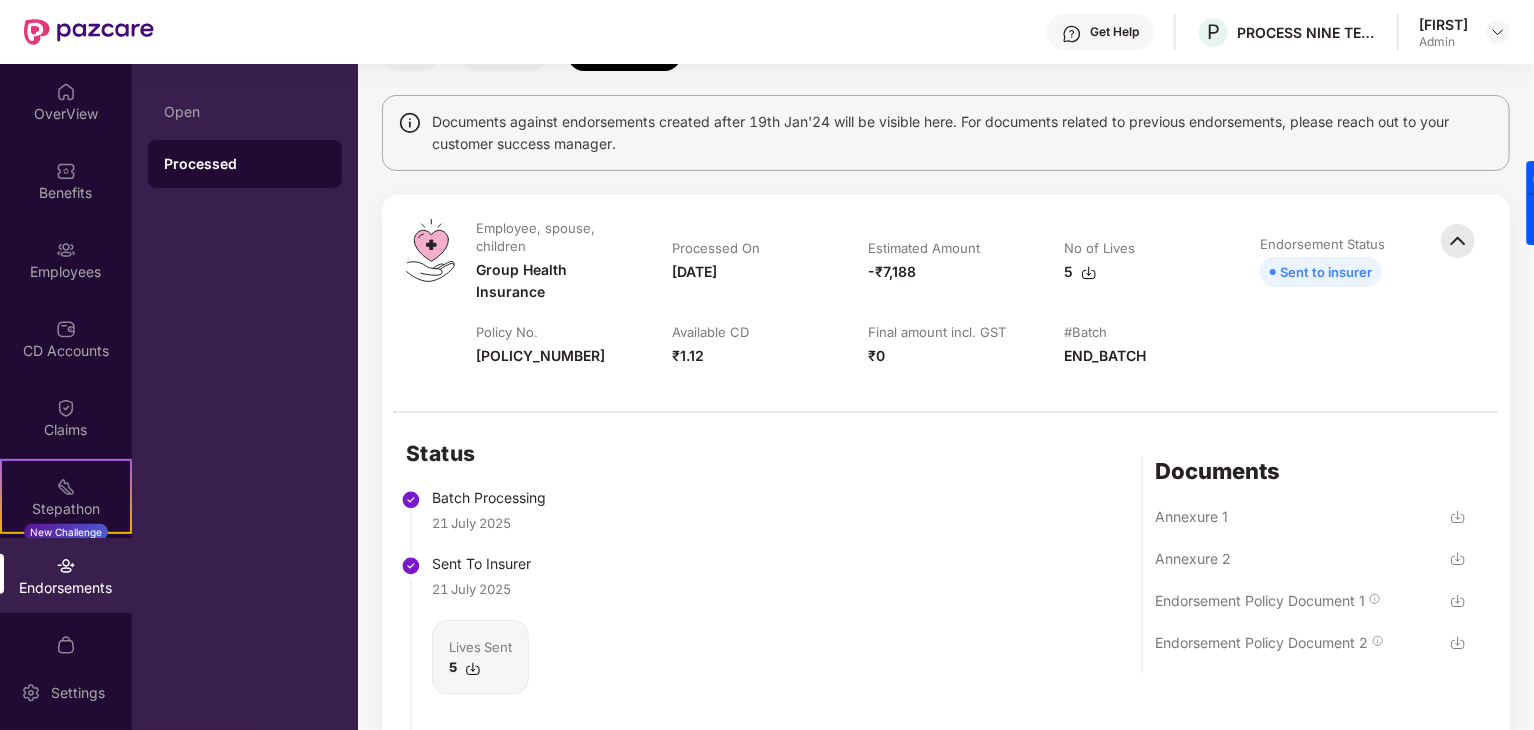 scroll, scrollTop: 0, scrollLeft: 0, axis: both 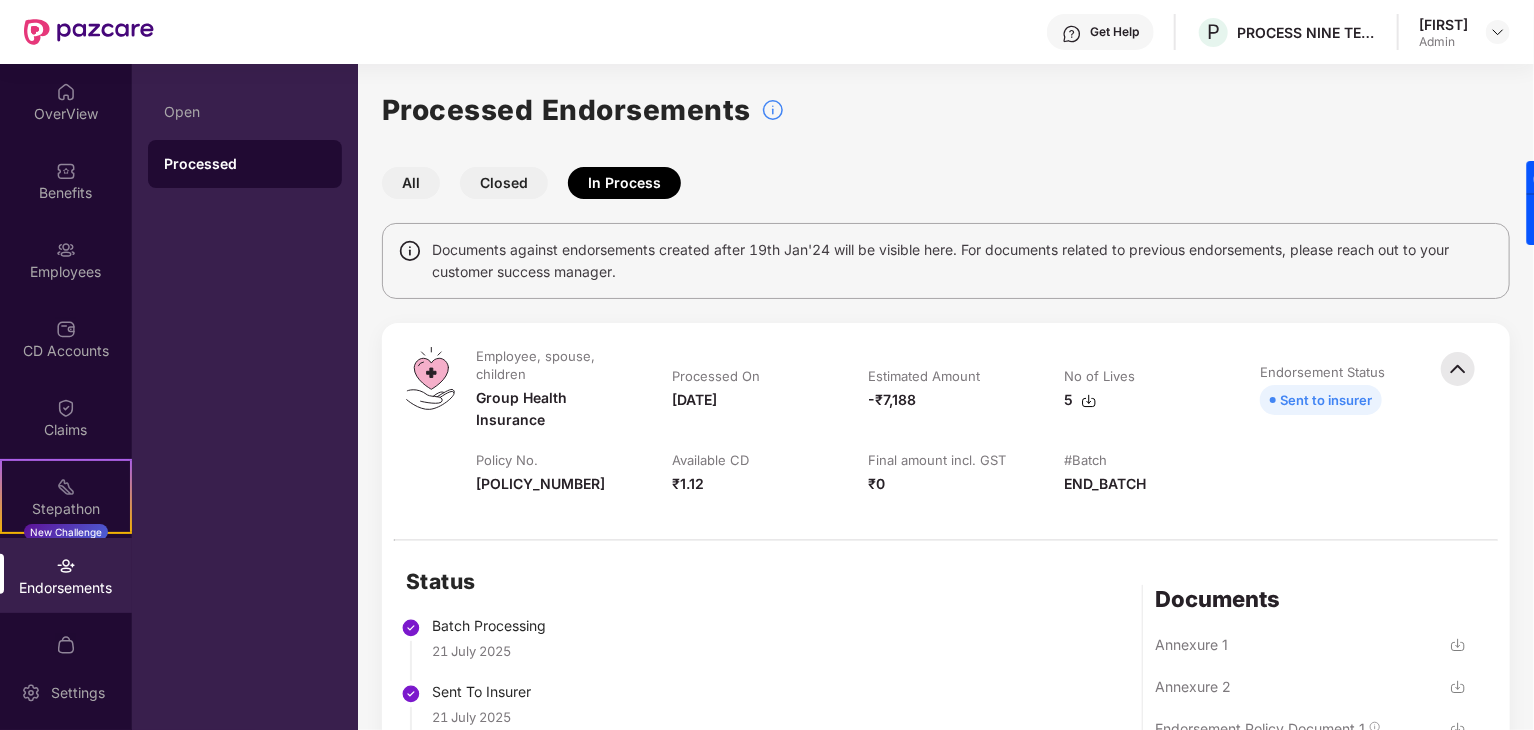 click at bounding box center (1089, 401) 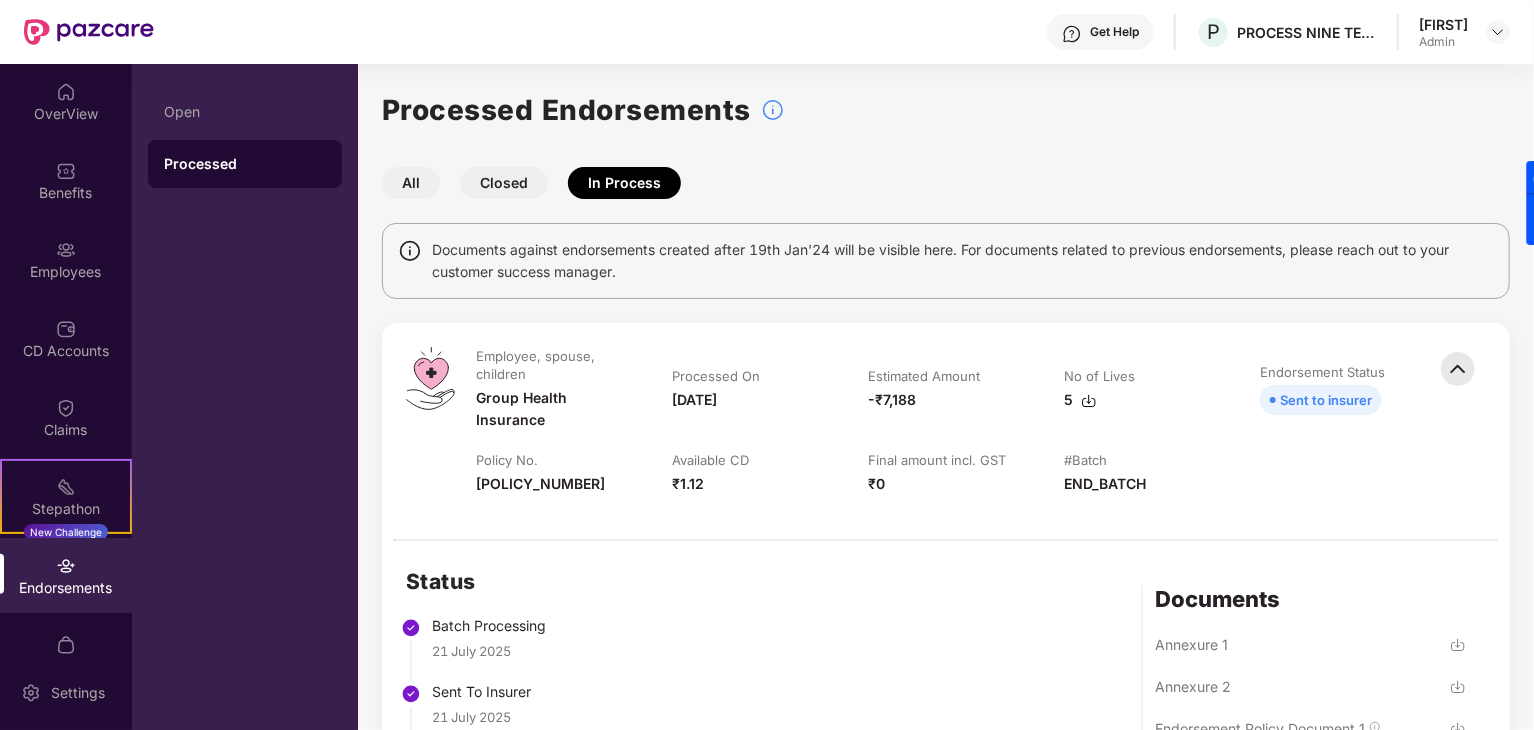 click on "Closed" at bounding box center (504, 183) 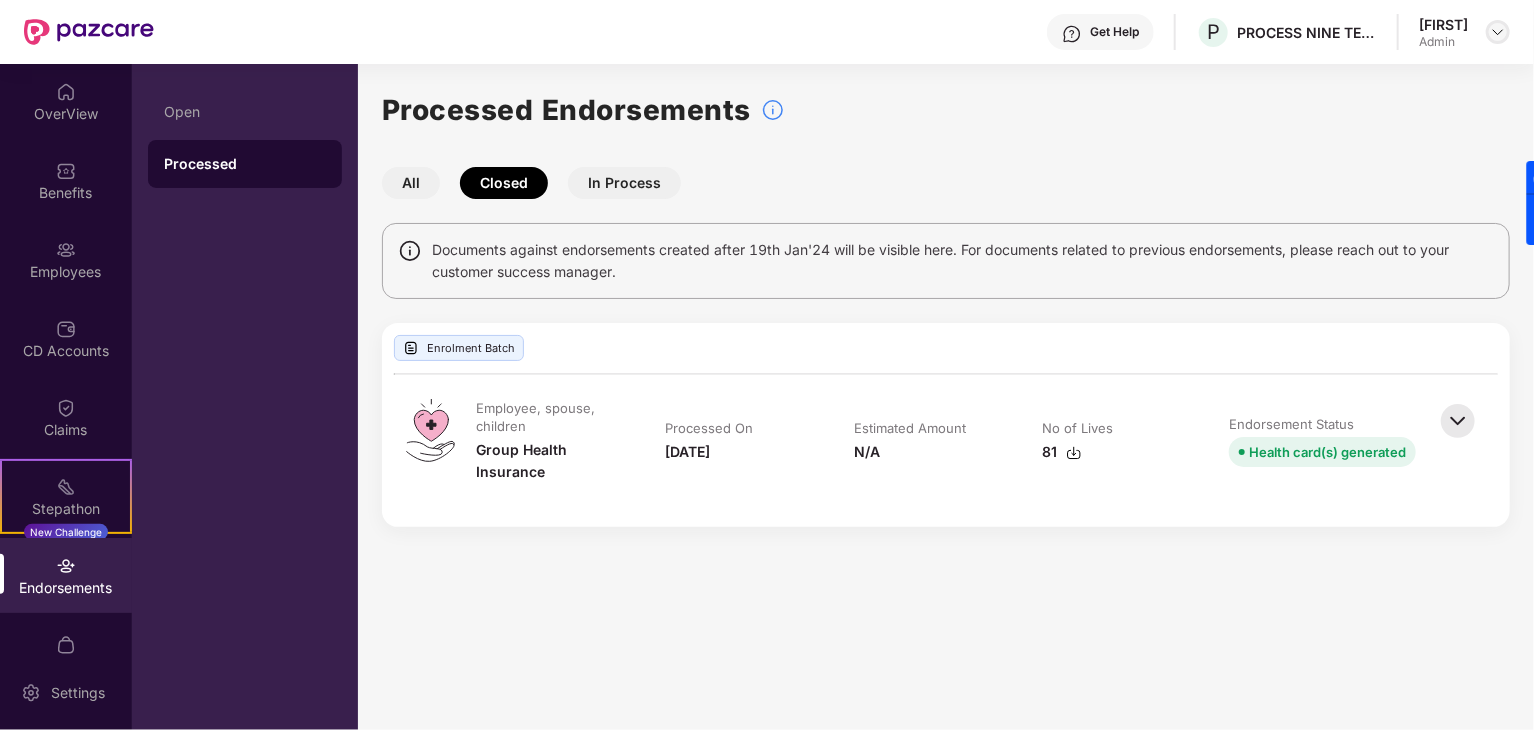click at bounding box center [1498, 32] 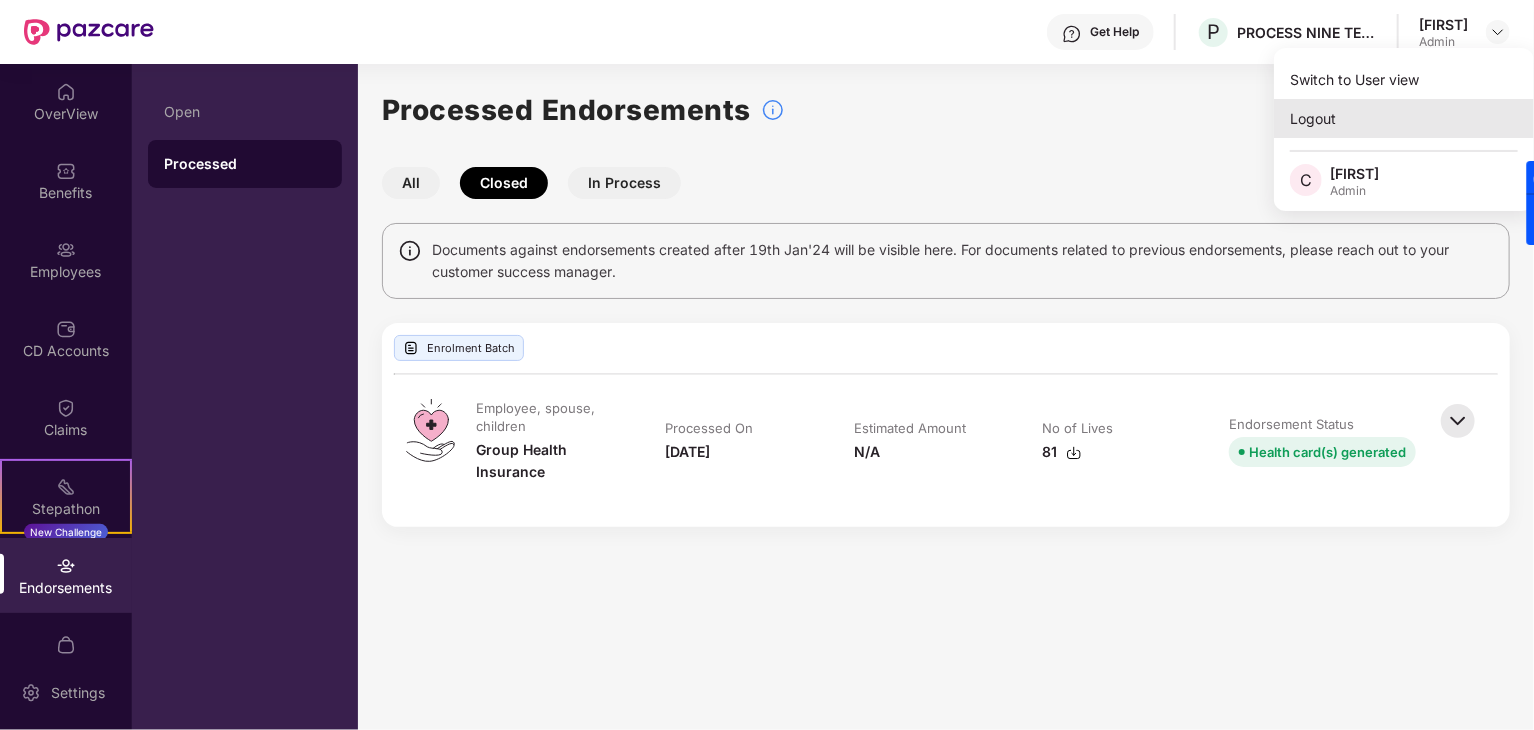click on "Logout" at bounding box center [1404, 118] 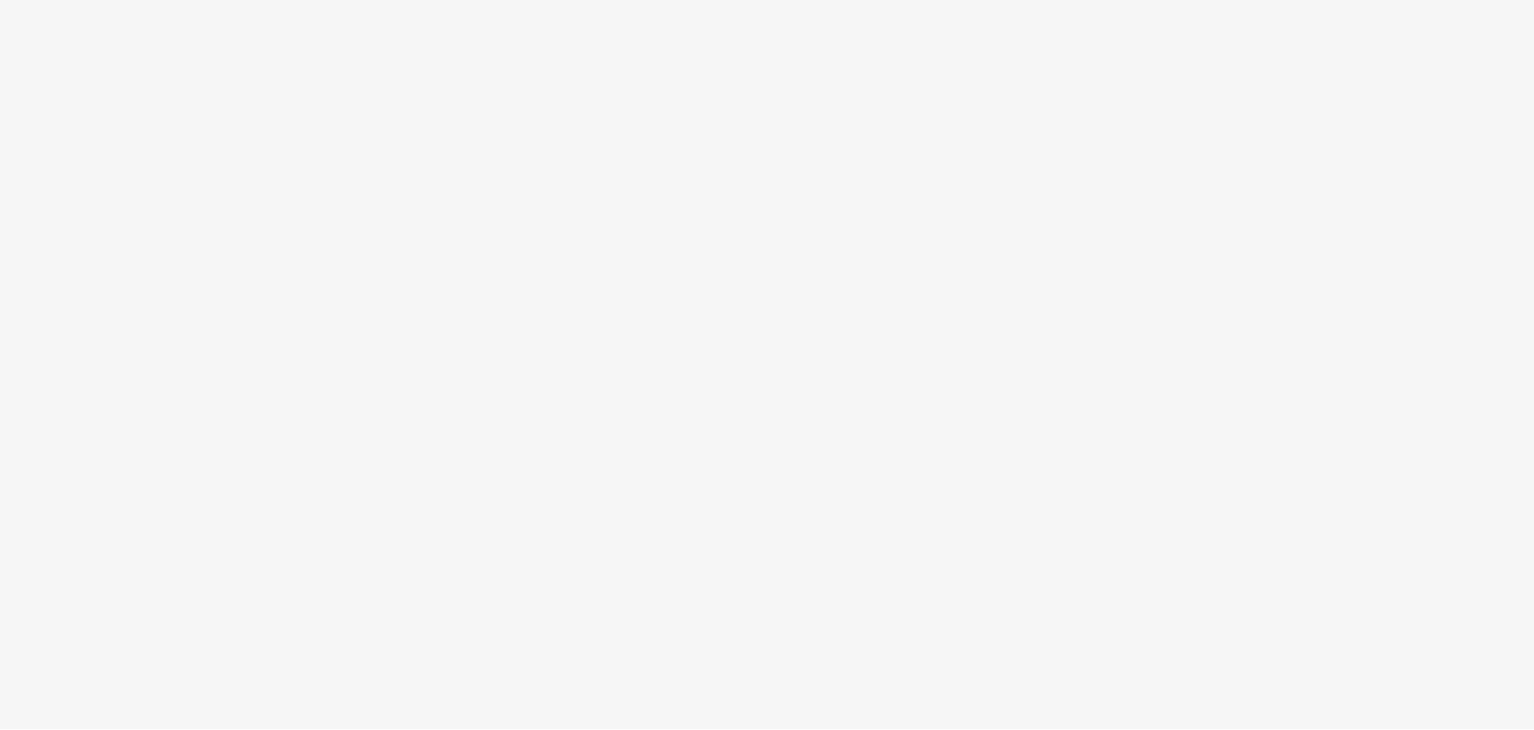 scroll, scrollTop: 0, scrollLeft: 0, axis: both 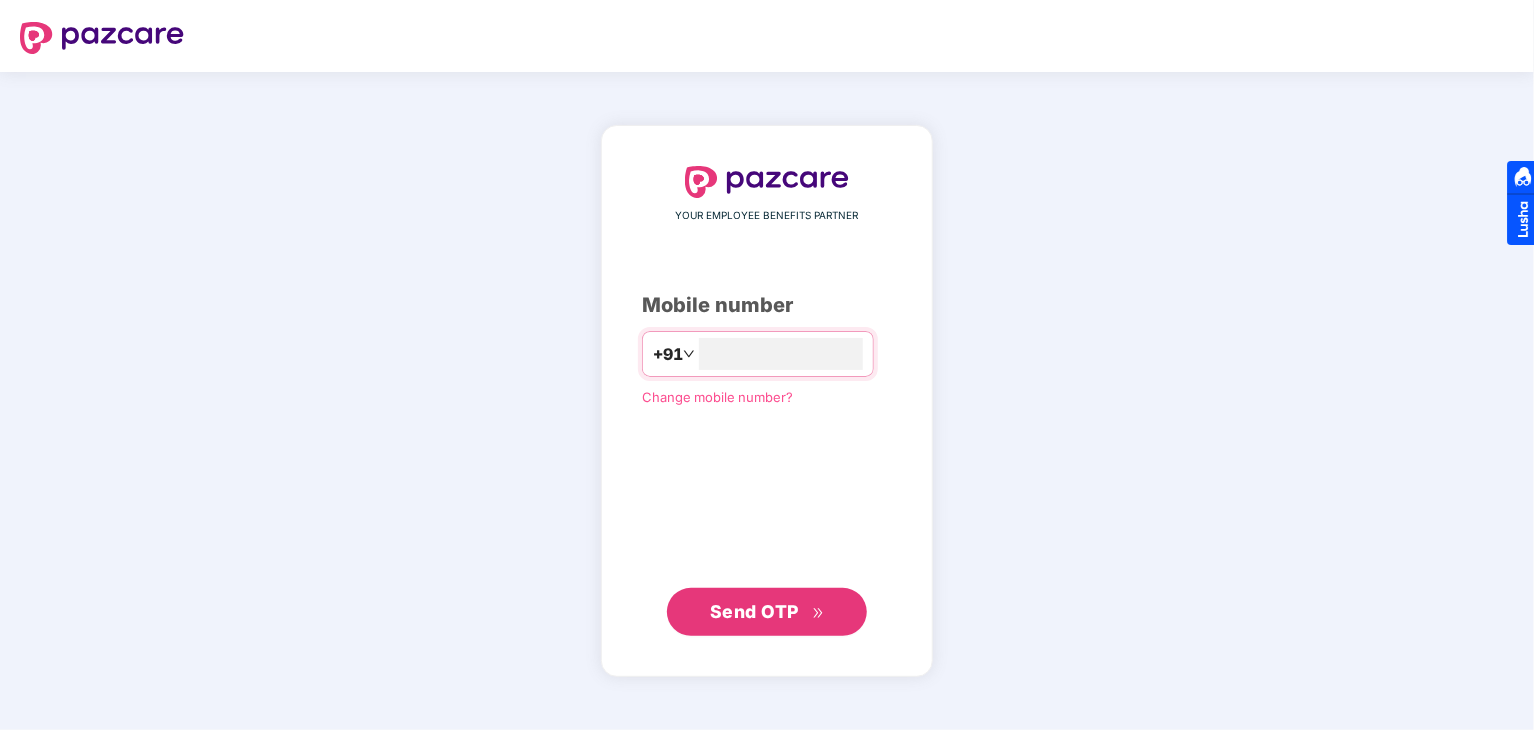 type on "**********" 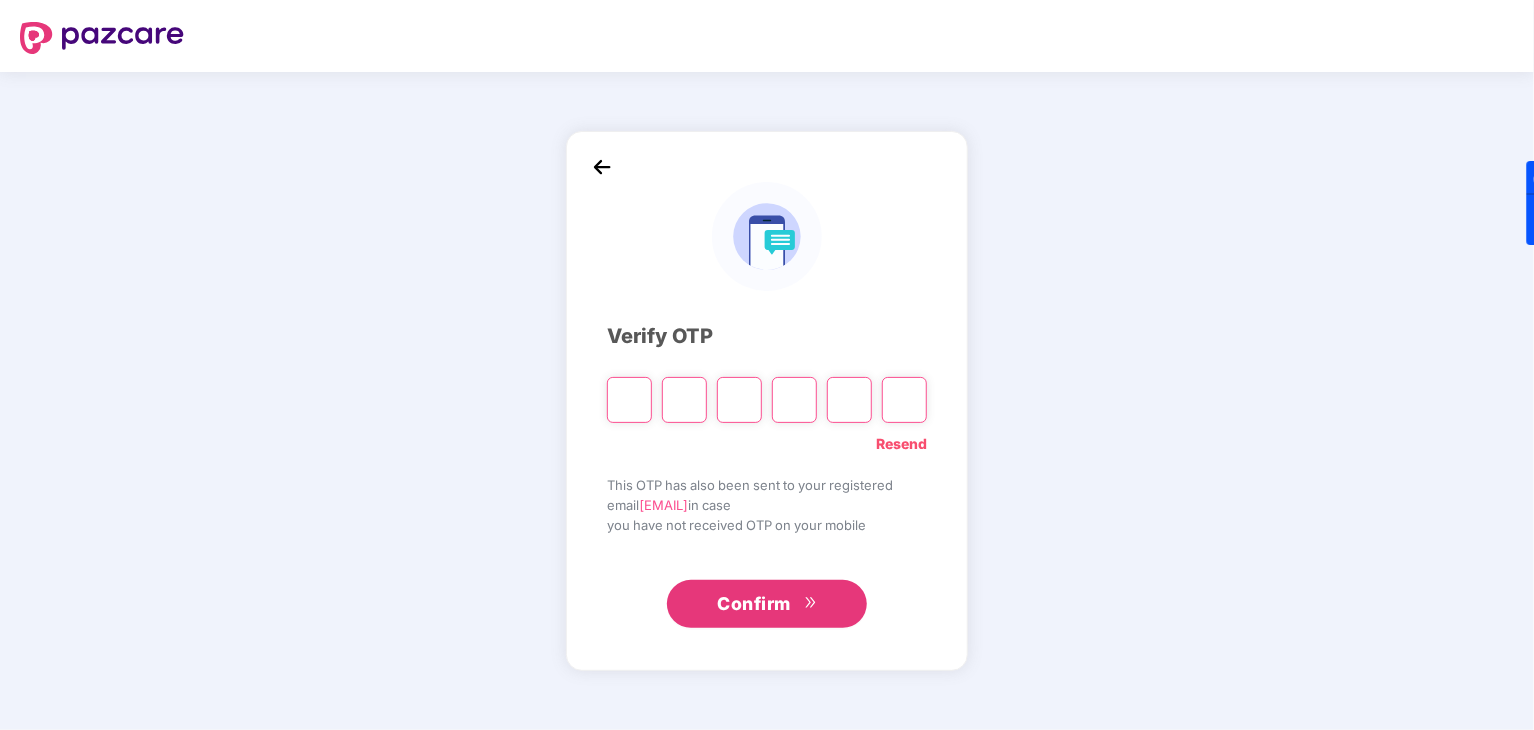 type on "*" 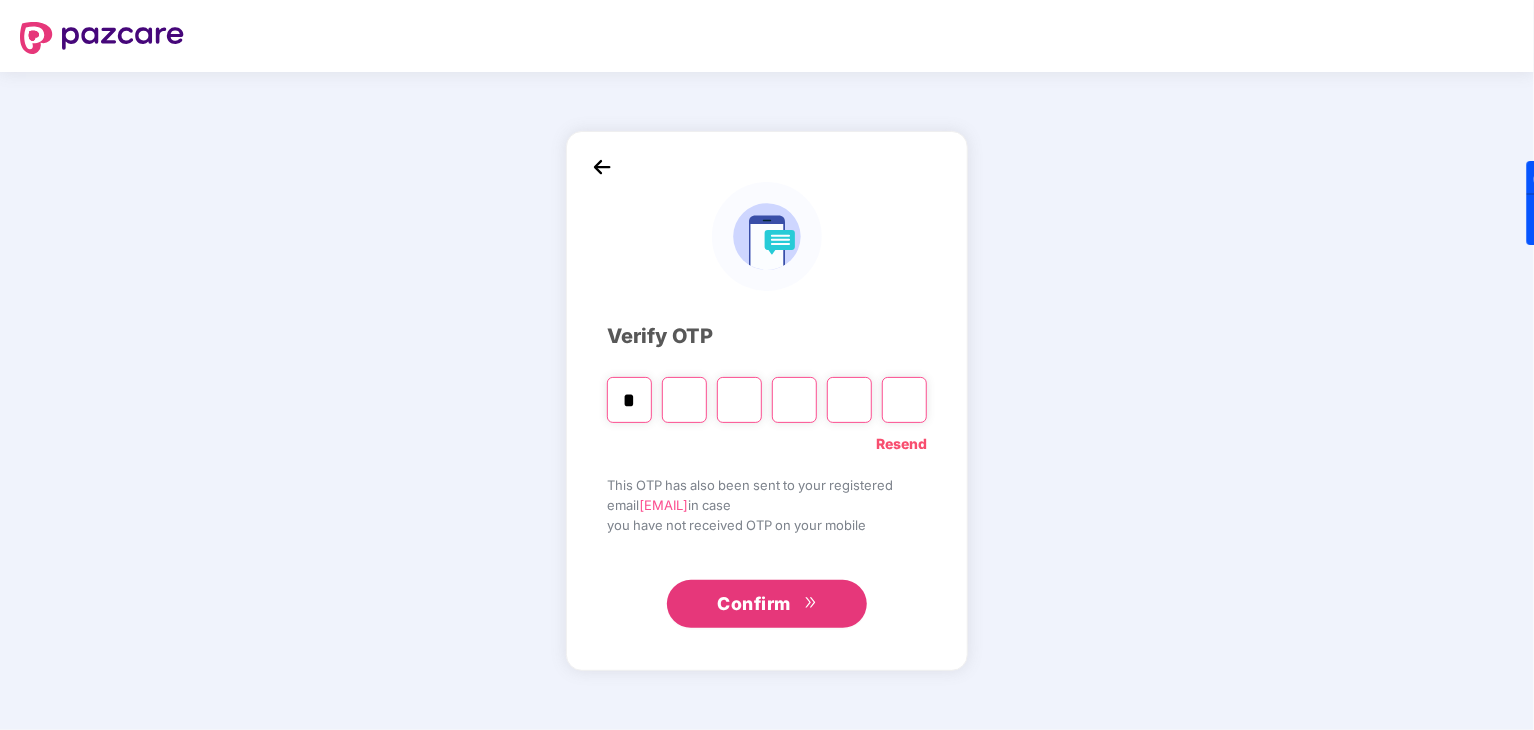 type on "*" 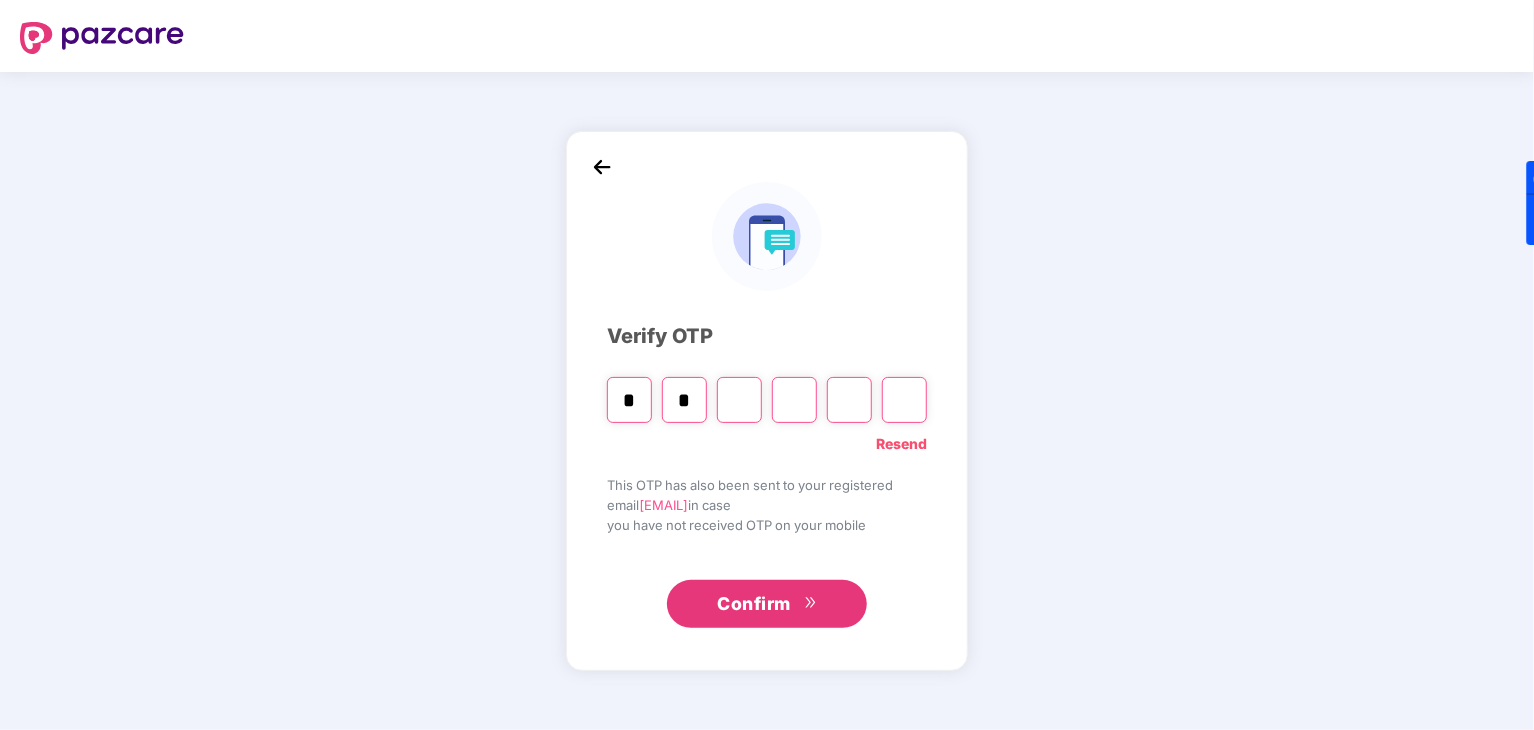 type on "*" 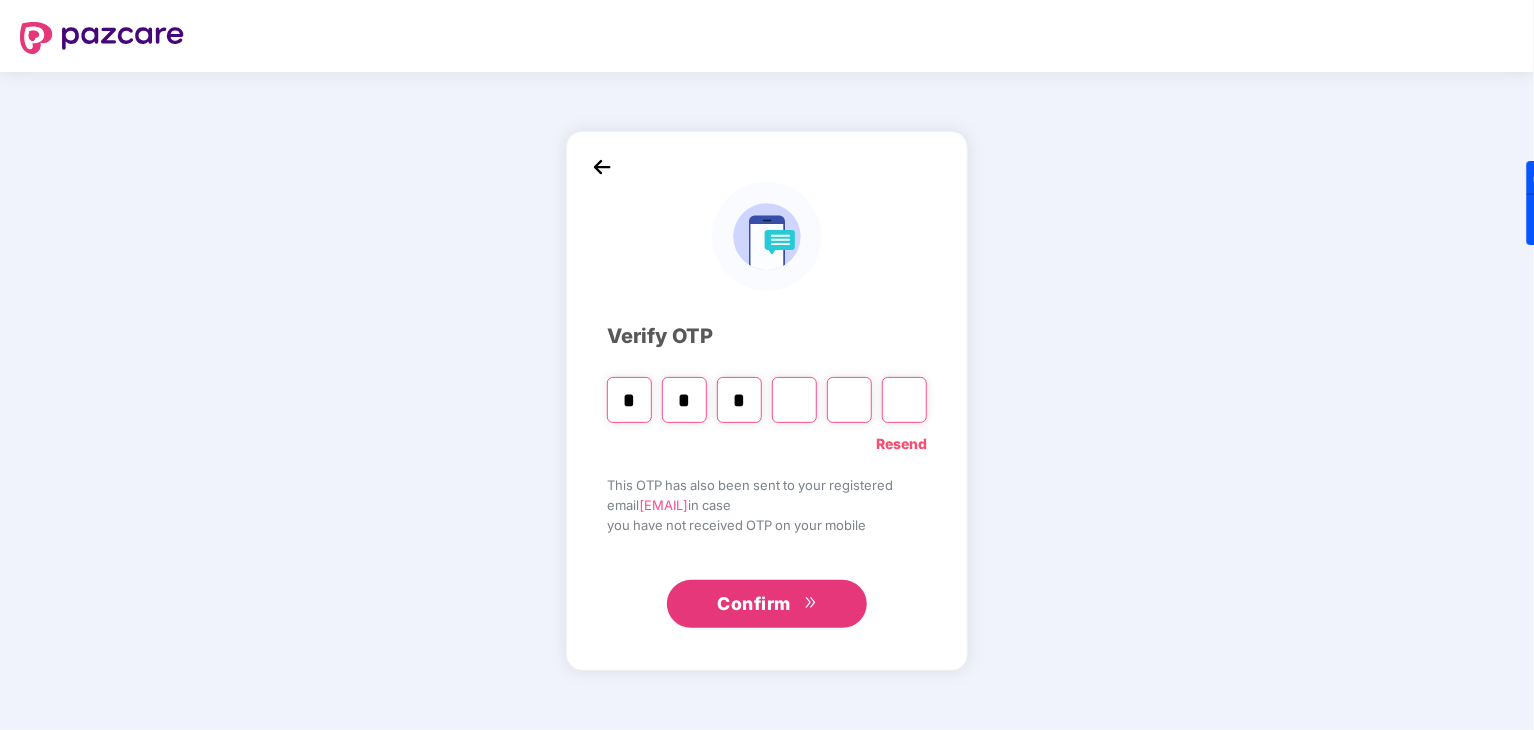 type on "*" 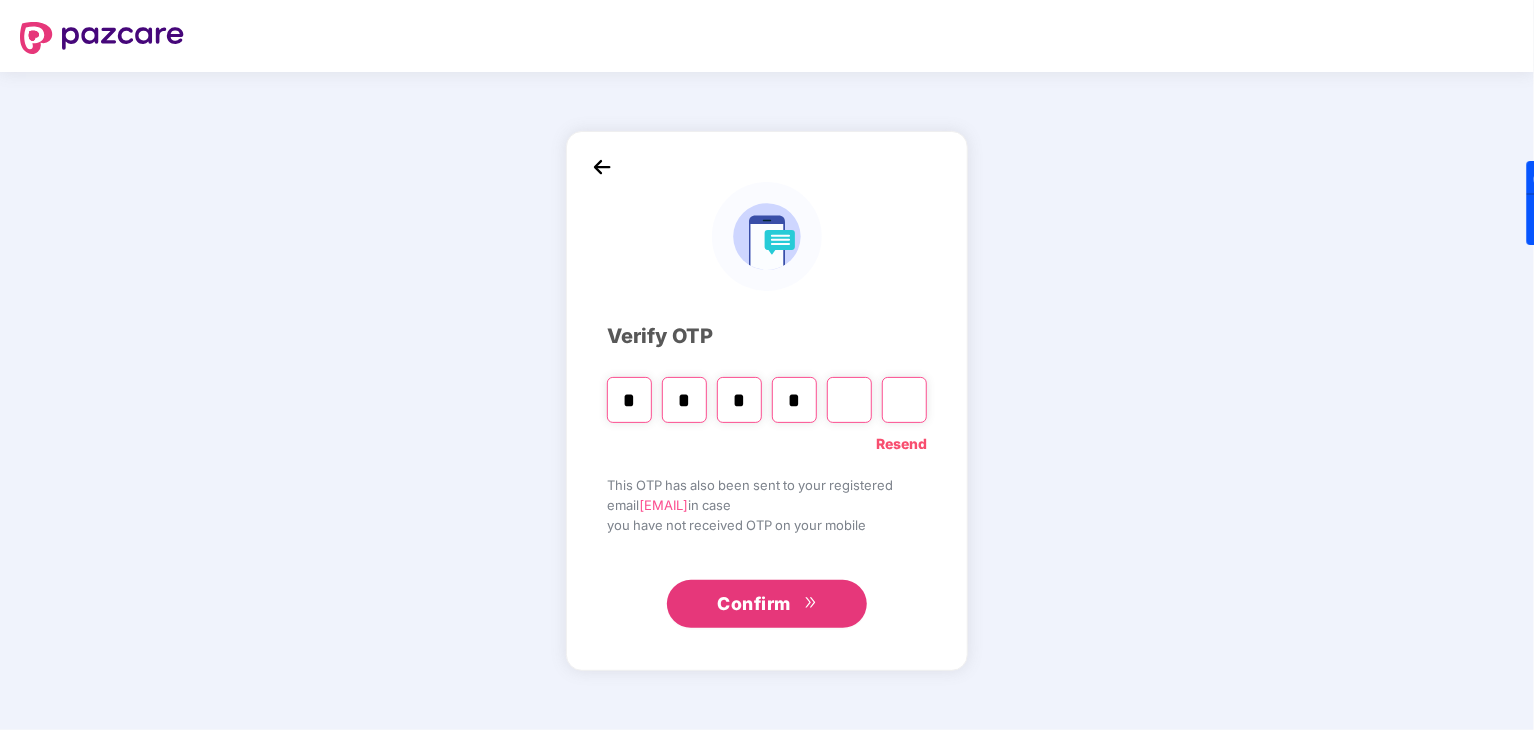 type on "*" 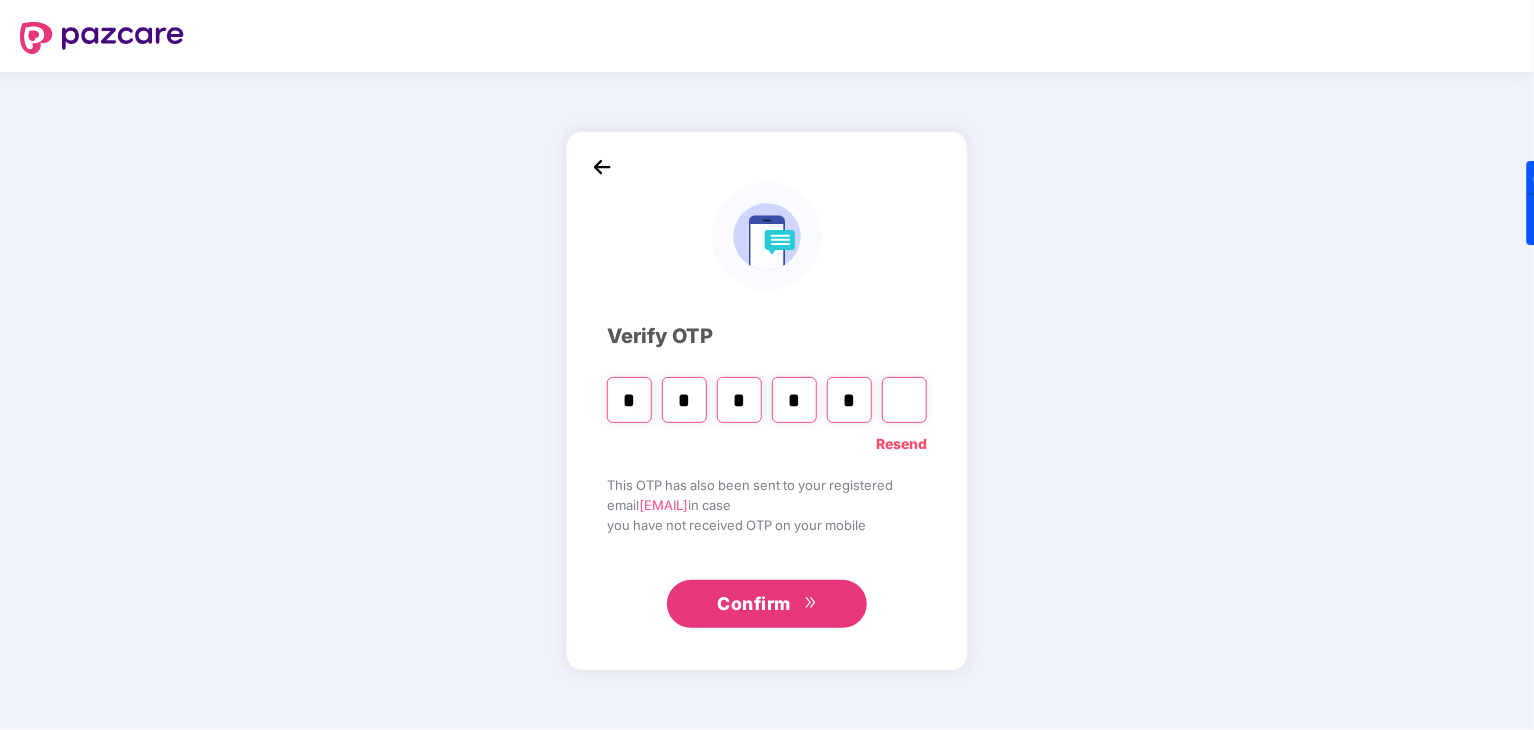 type on "*" 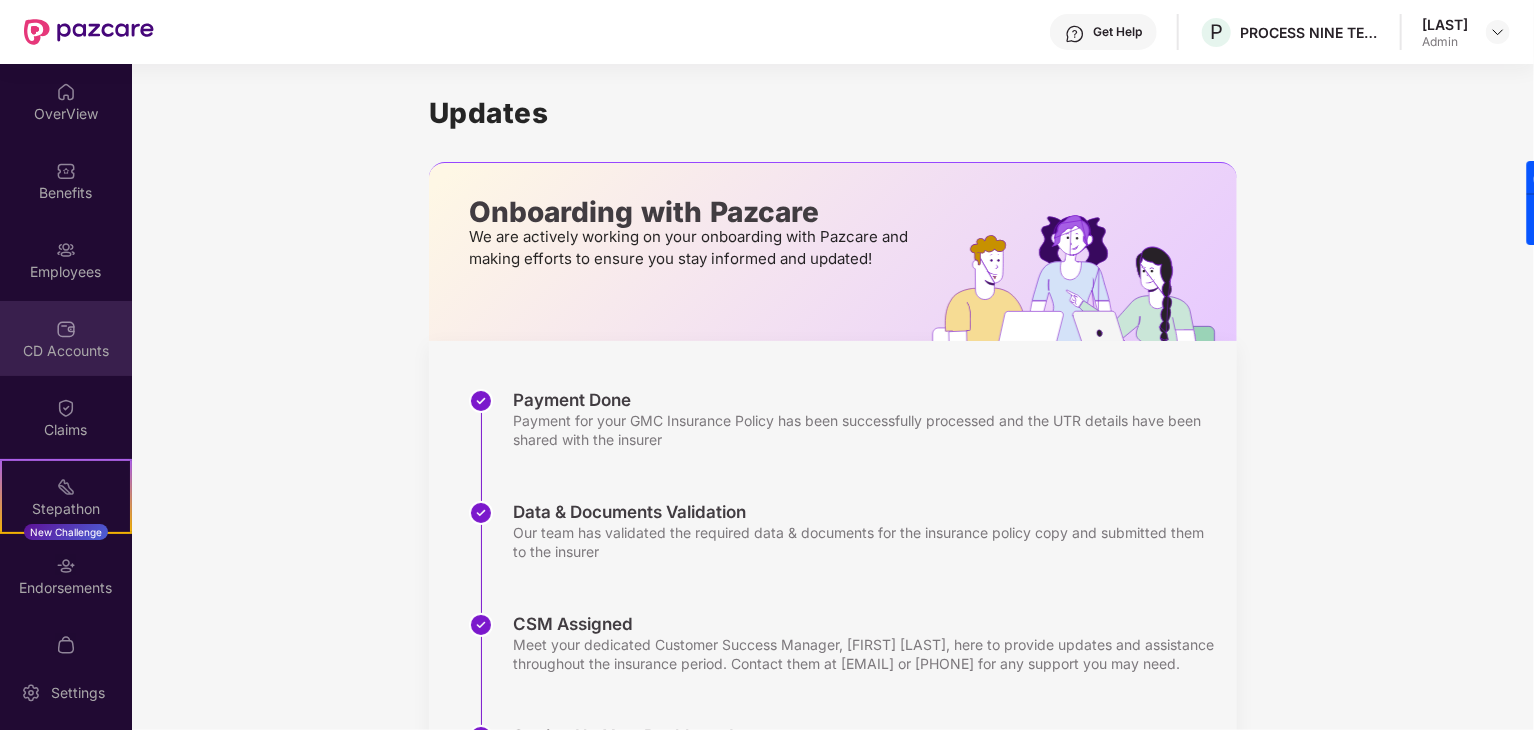 click on "CD Accounts" at bounding box center (66, 338) 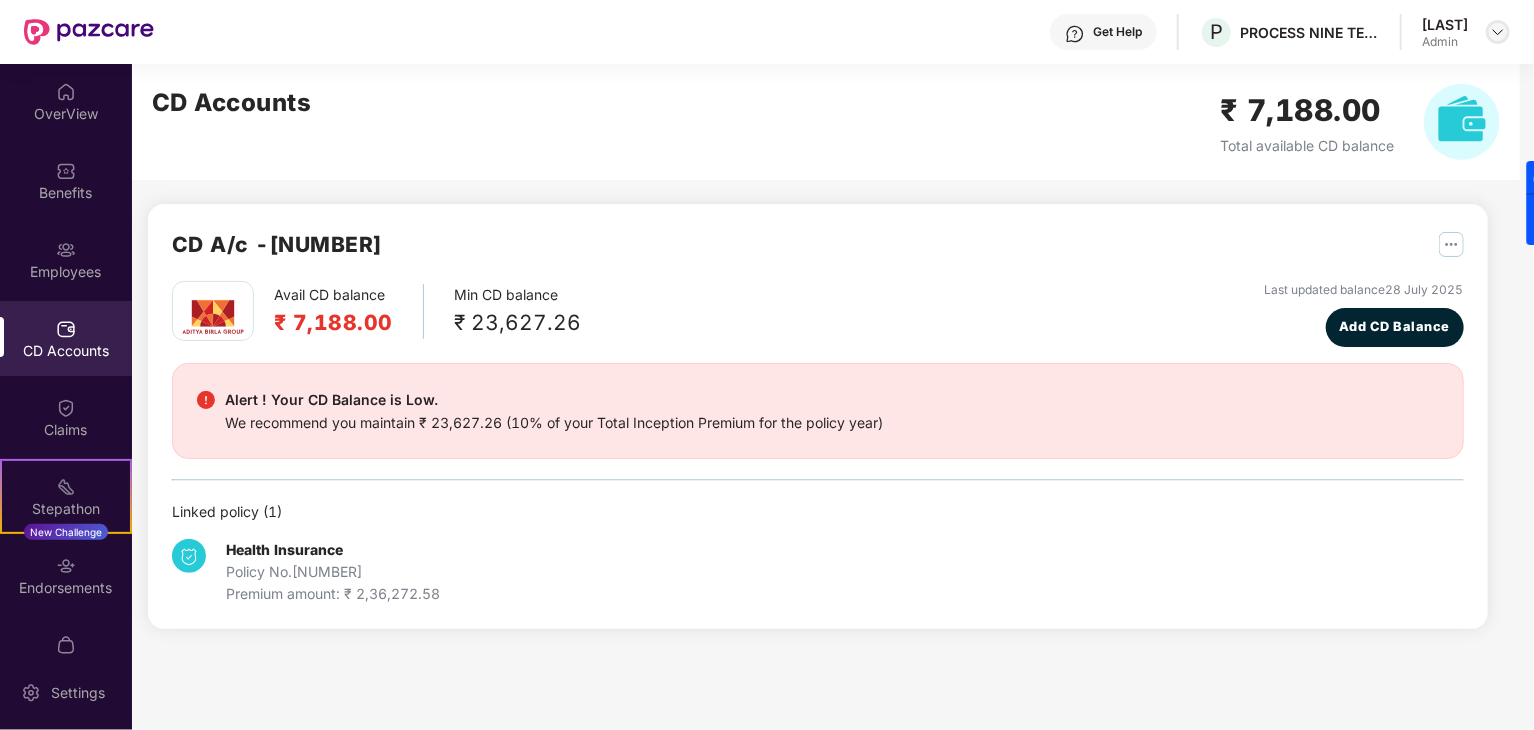 click at bounding box center (1498, 32) 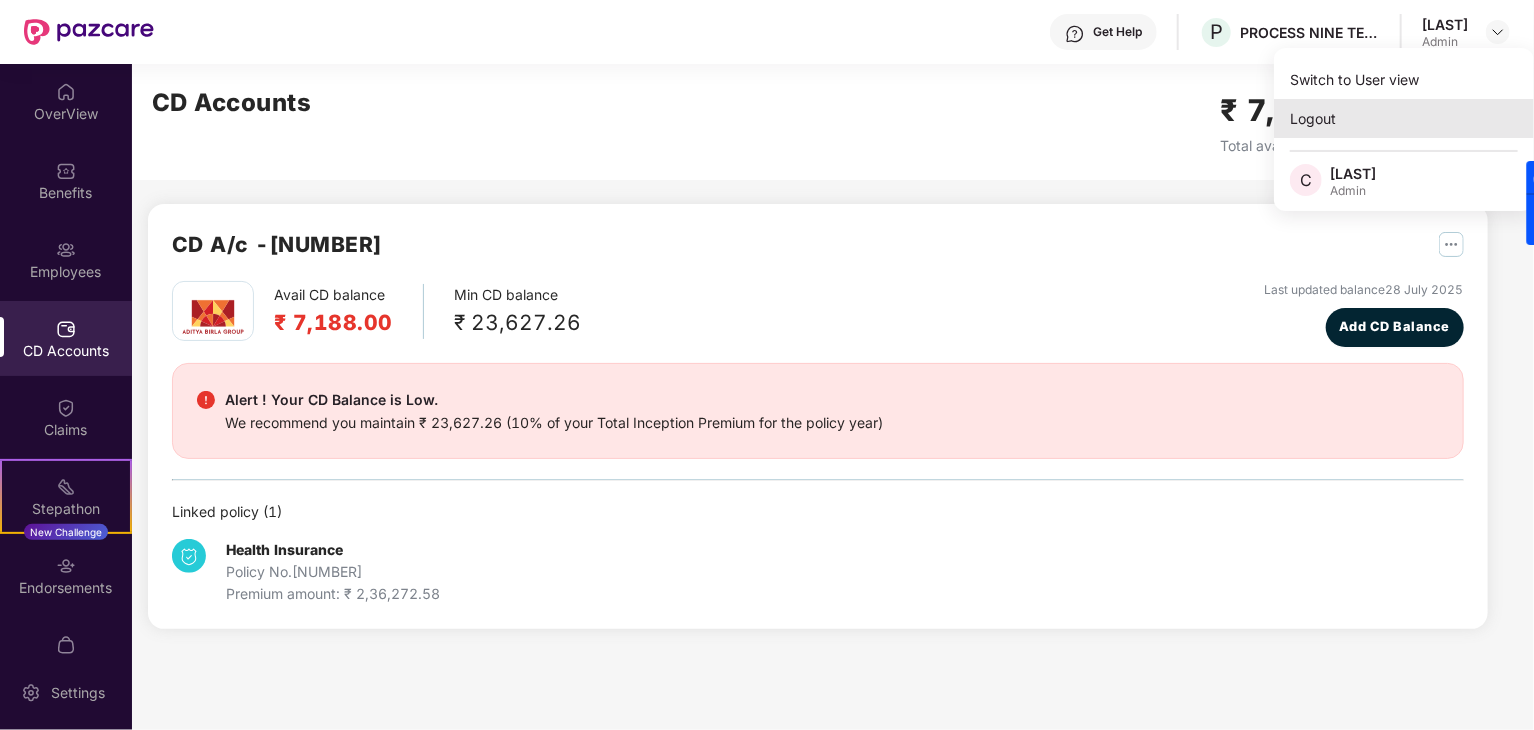 click on "Logout" at bounding box center (1404, 118) 